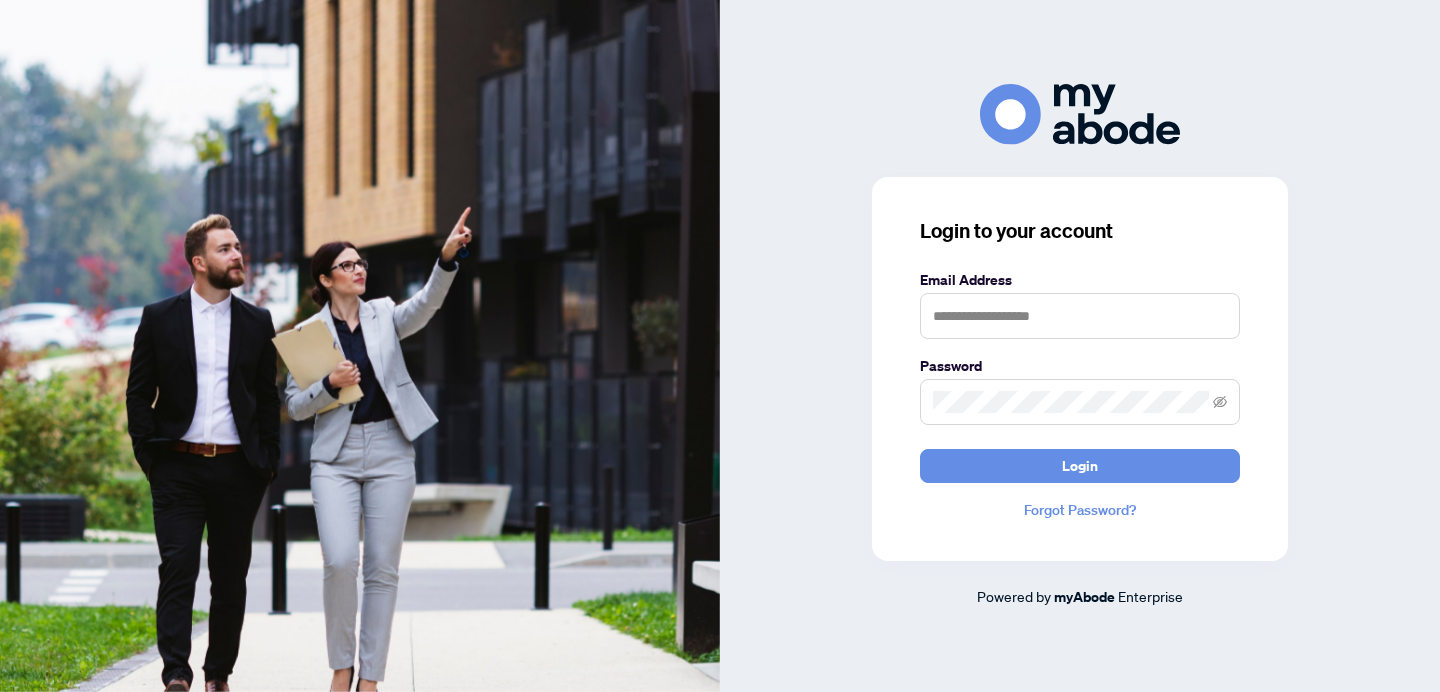 scroll, scrollTop: 0, scrollLeft: 0, axis: both 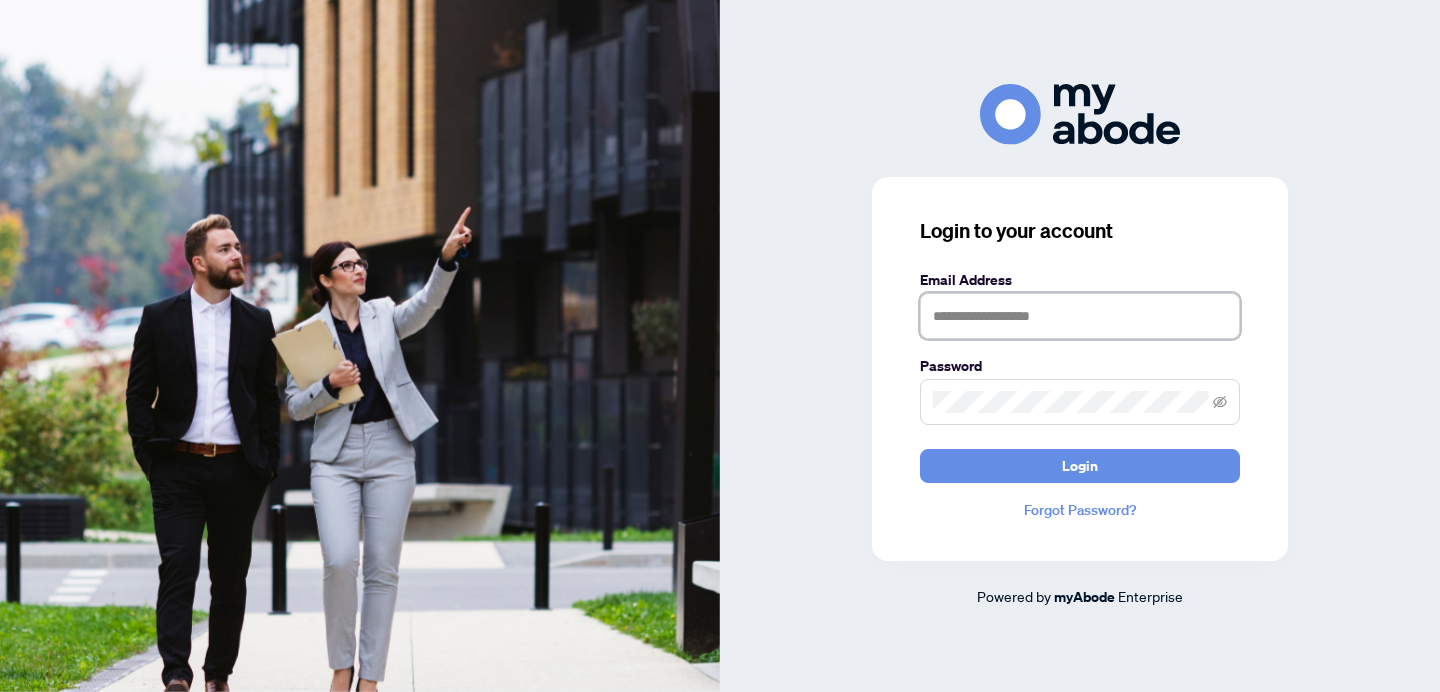 click at bounding box center [1080, 316] 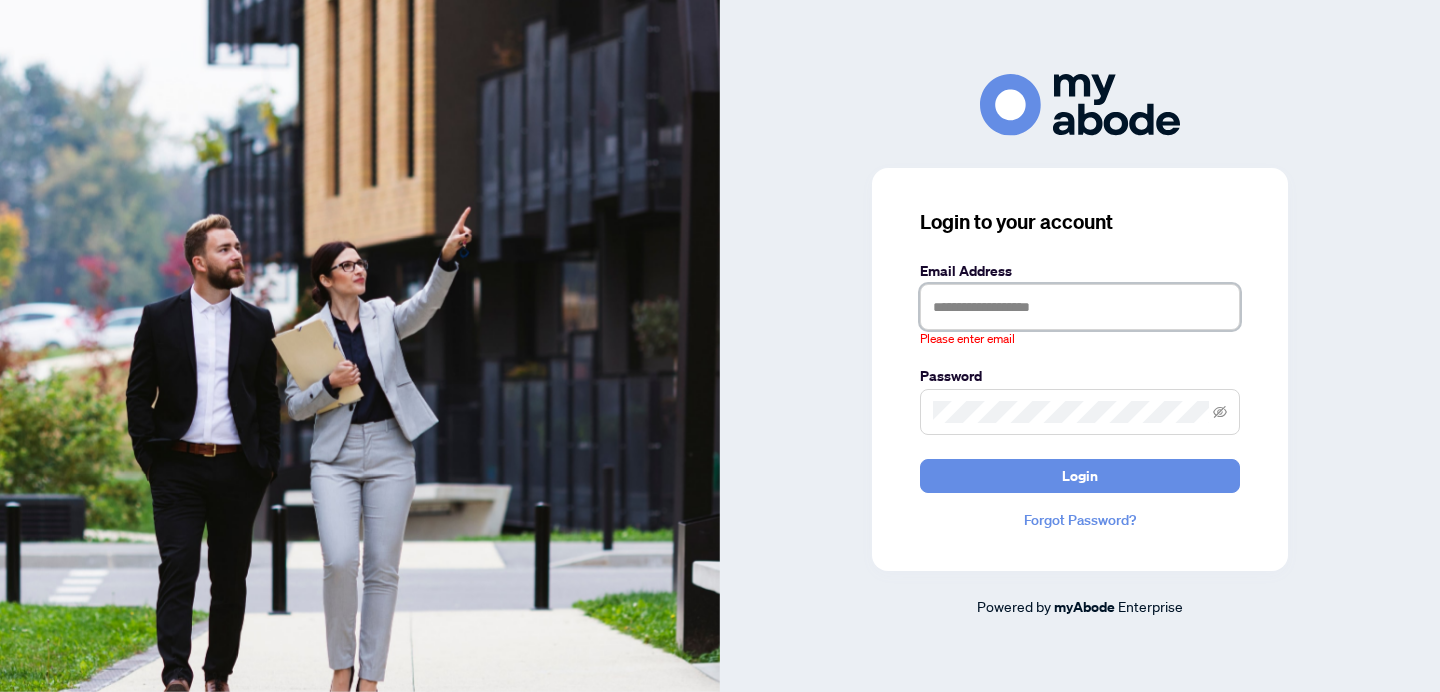 type on "**********" 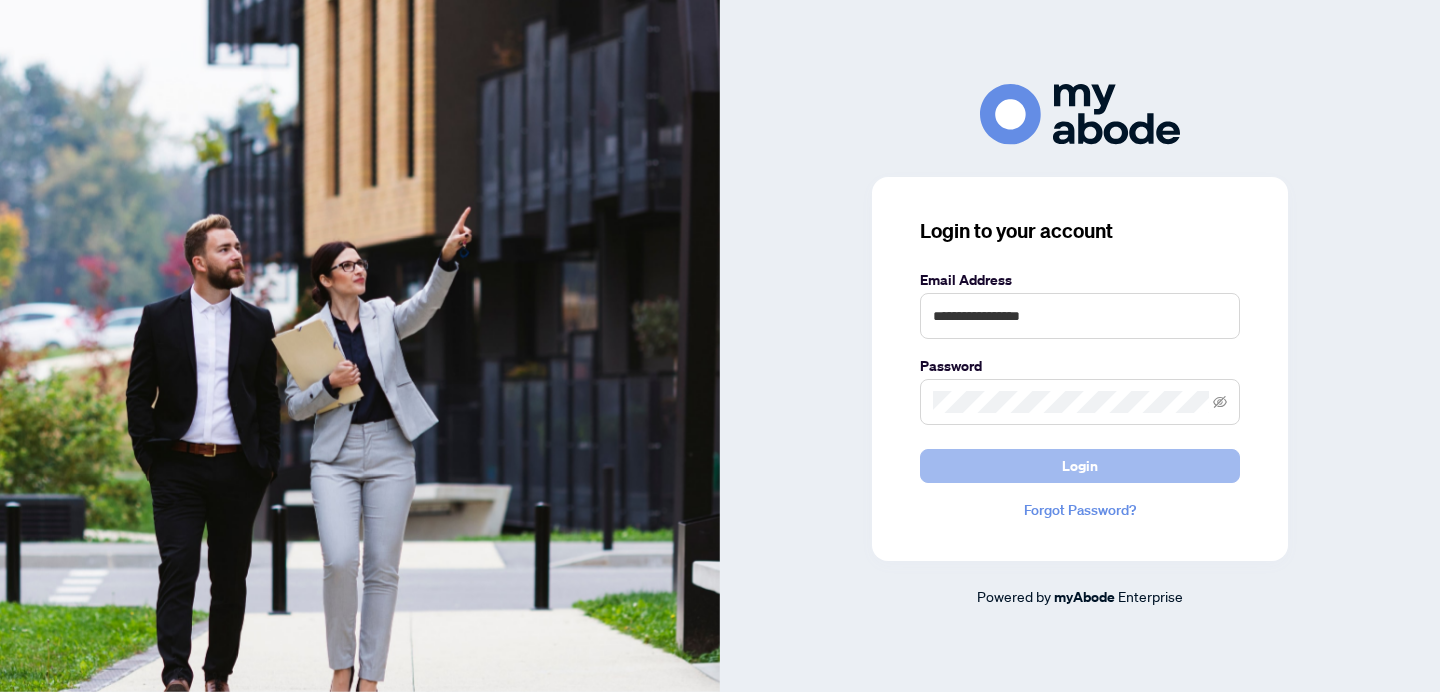 click on "Login" at bounding box center [1080, 466] 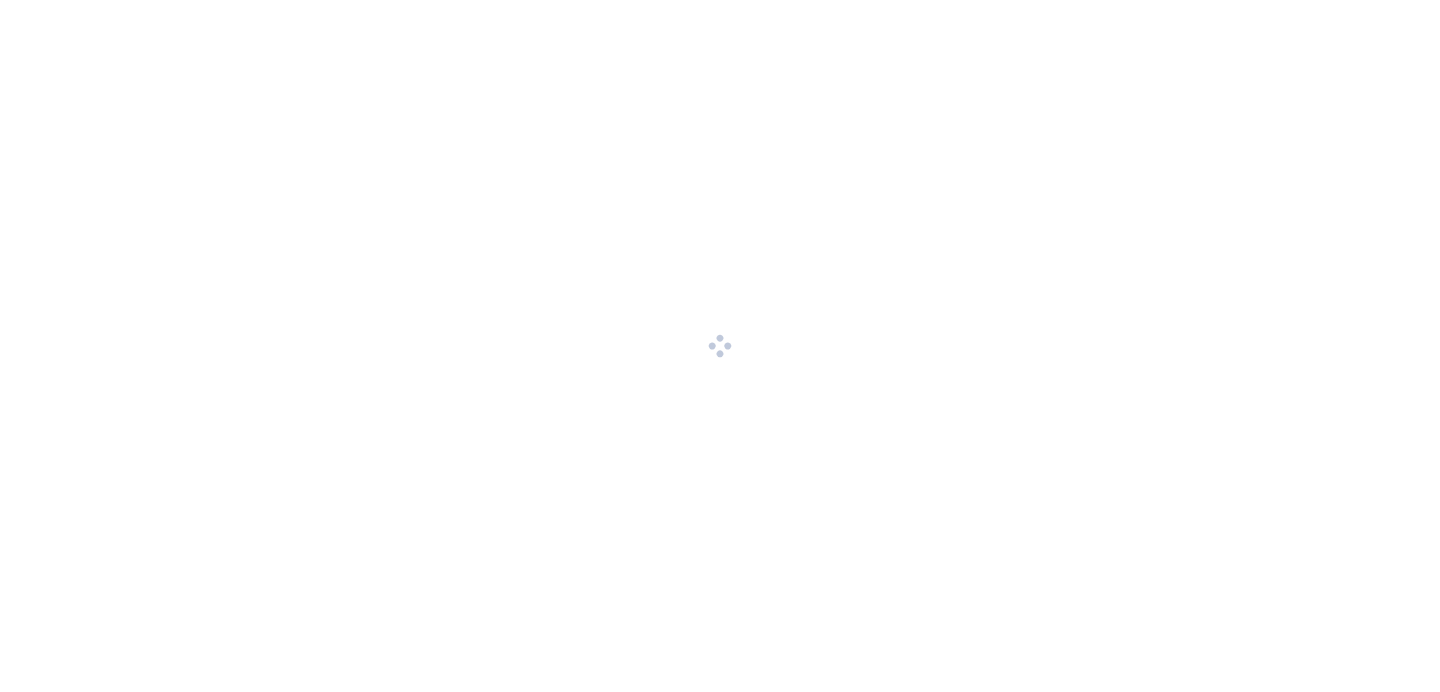 scroll, scrollTop: 0, scrollLeft: 0, axis: both 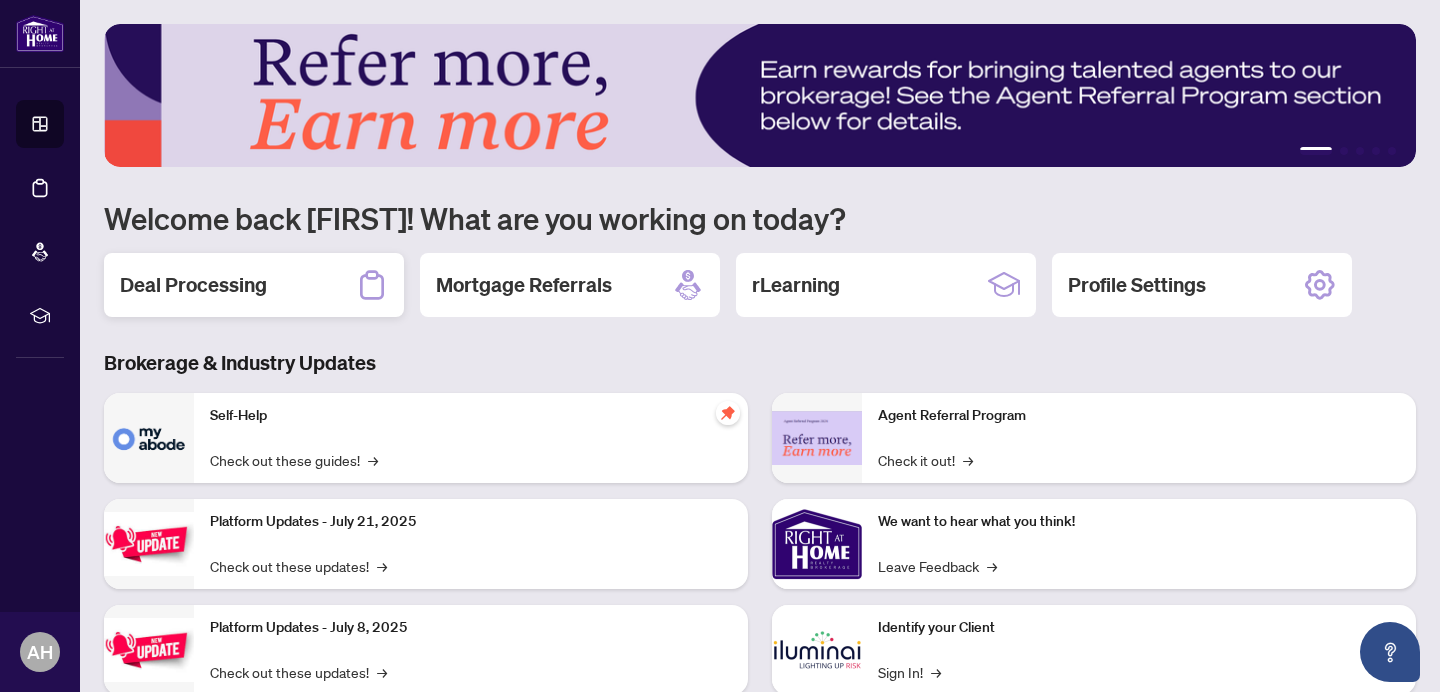 click on "Deal Processing" at bounding box center [254, 285] 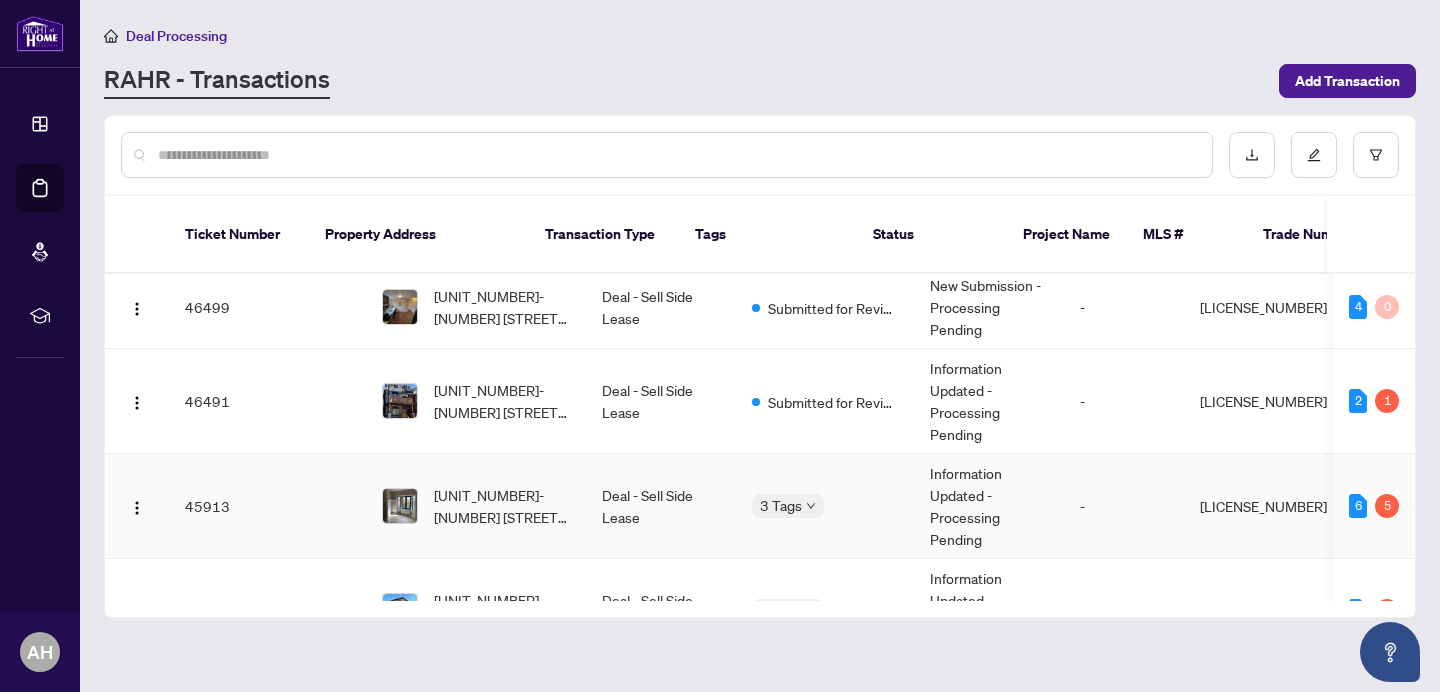 scroll, scrollTop: 0, scrollLeft: 0, axis: both 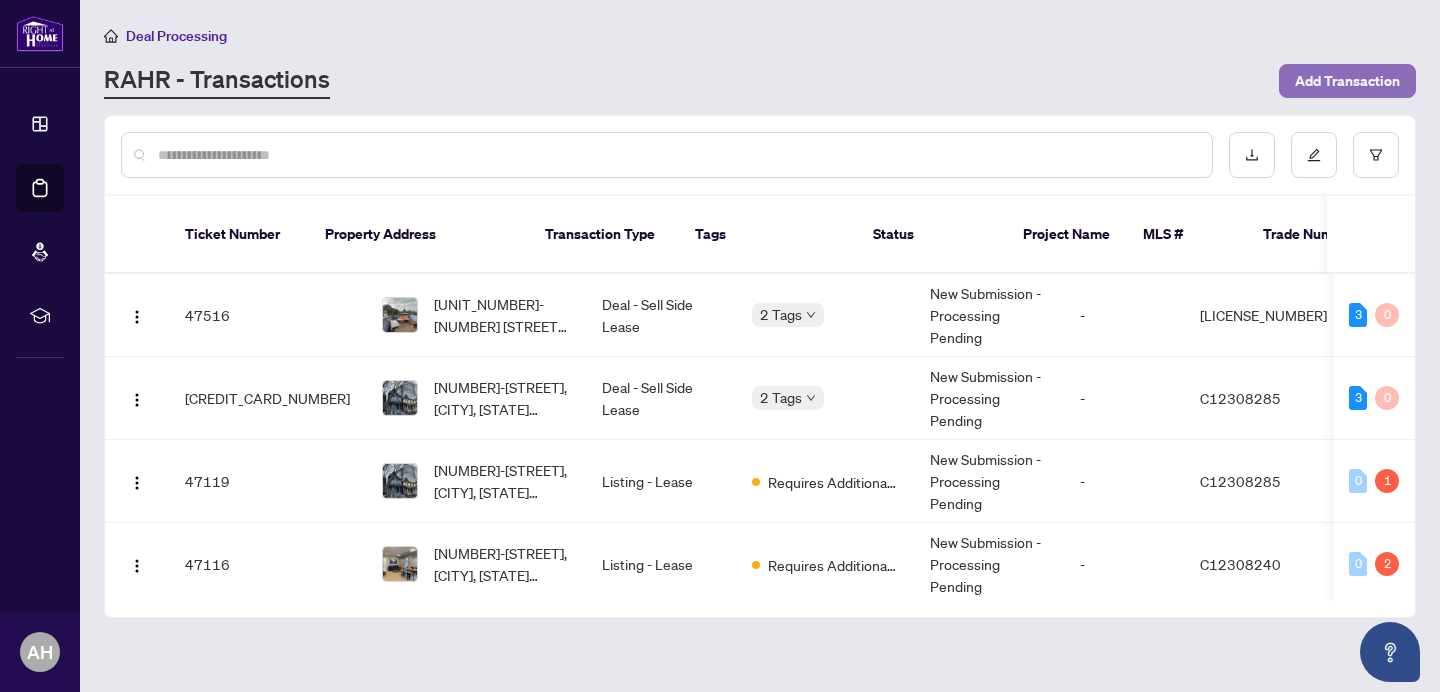 click on "Add Transaction" at bounding box center [1347, 81] 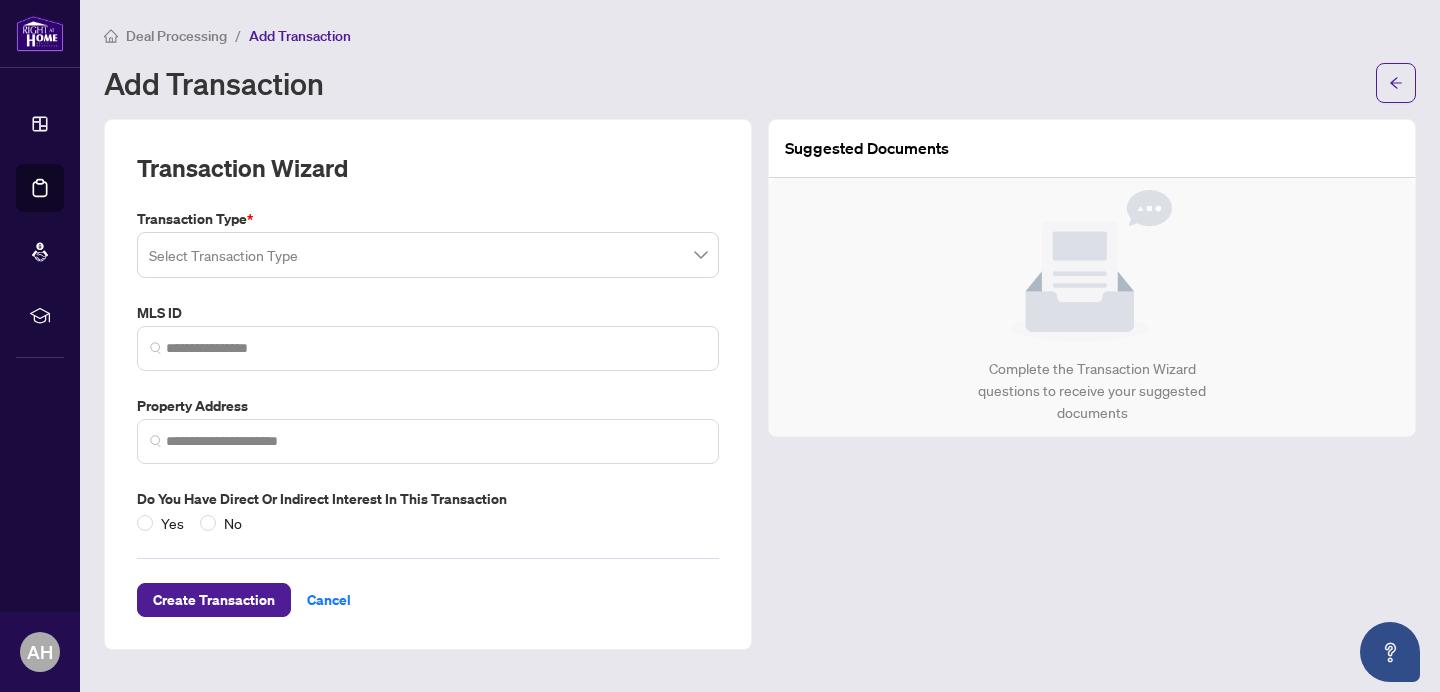 click at bounding box center [419, 258] 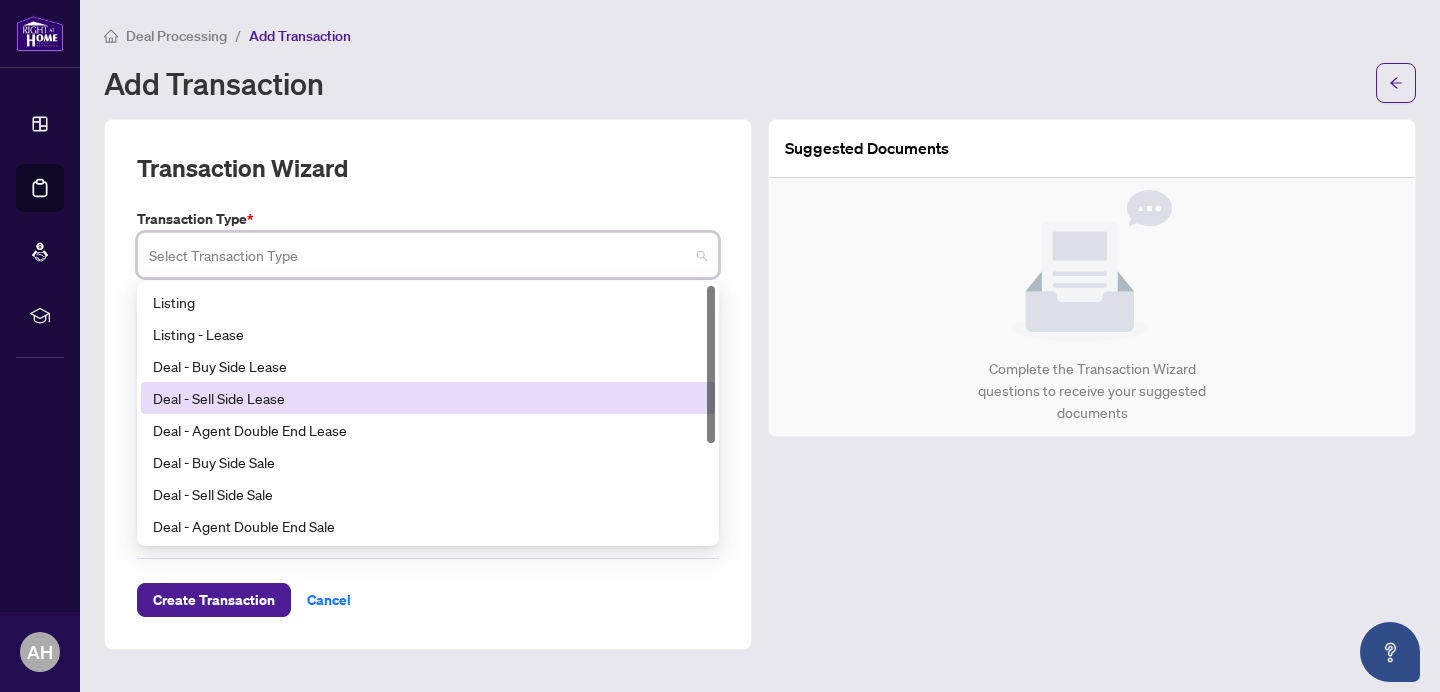 click on "Deal - Sell Side Lease" at bounding box center (428, 398) 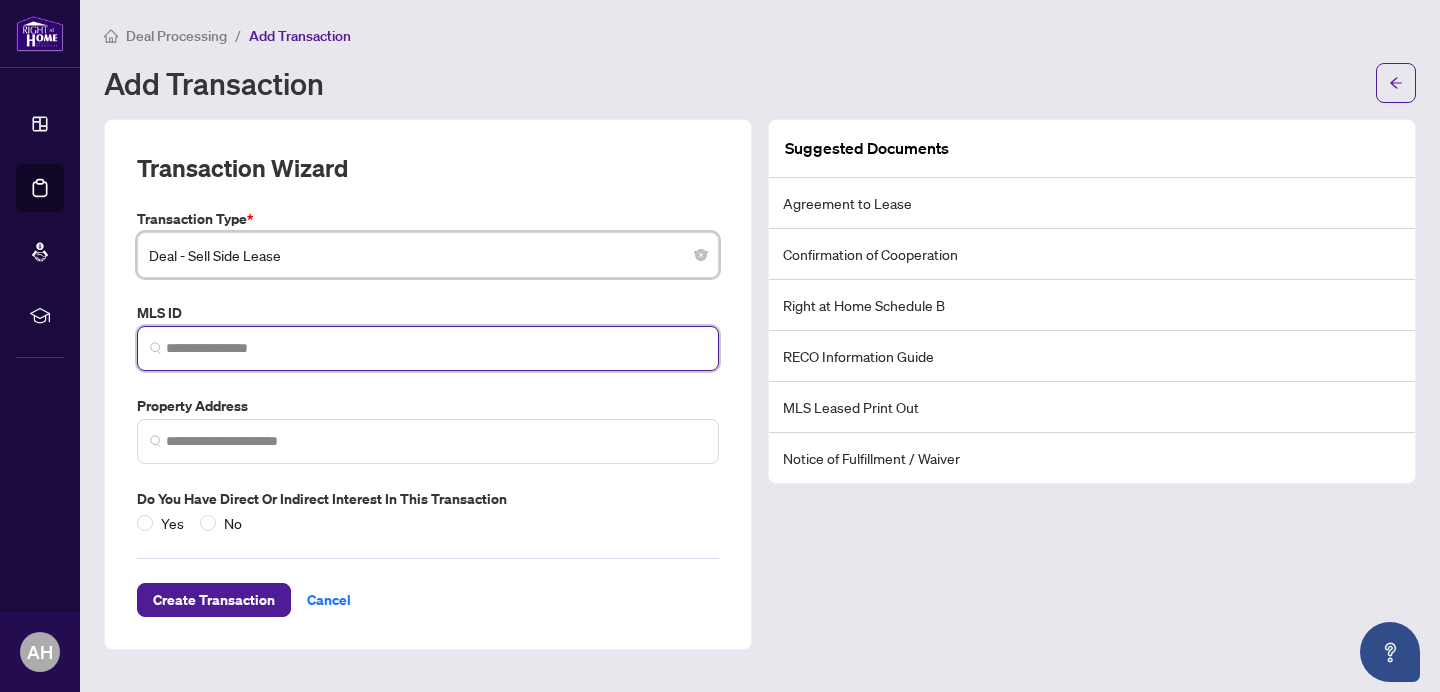 click at bounding box center (436, 348) 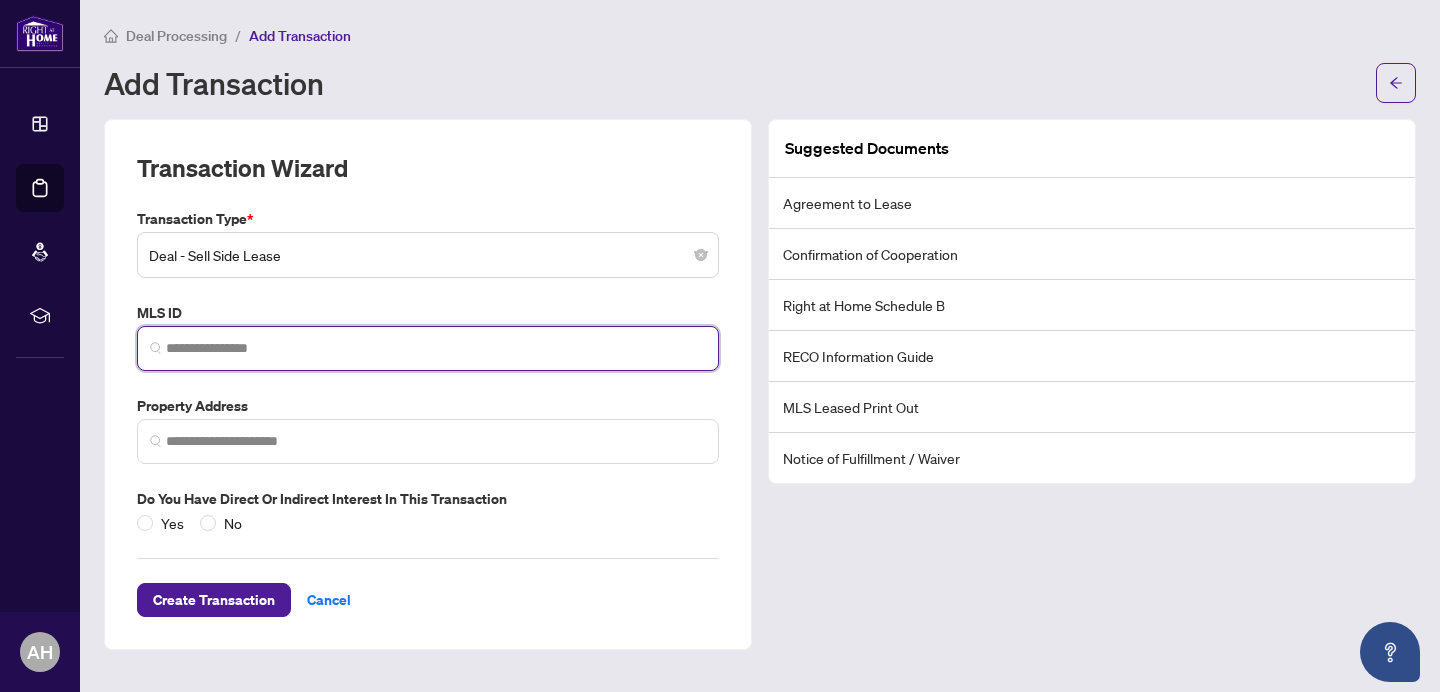 paste on "*********" 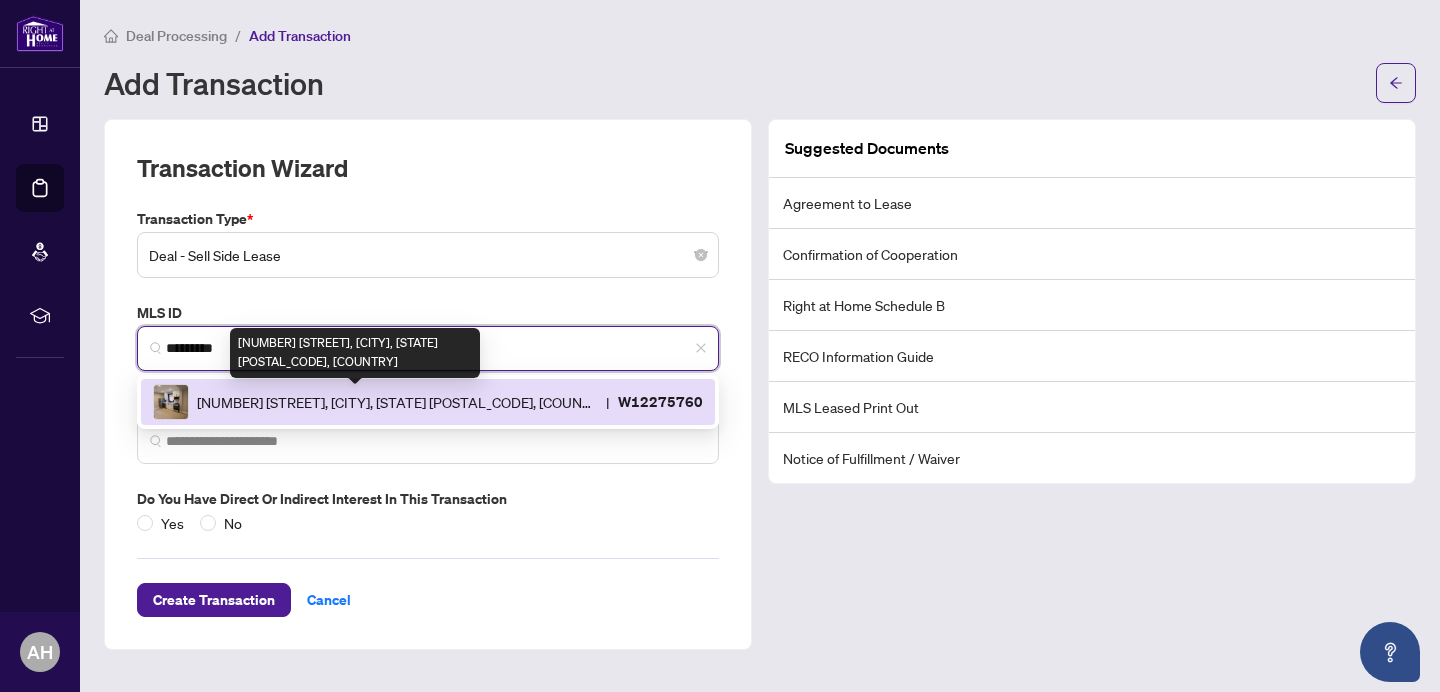 click on "[NUMBER] [STREET], [CITY], [STATE] [POSTAL_CODE], [COUNTRY]" at bounding box center (397, 402) 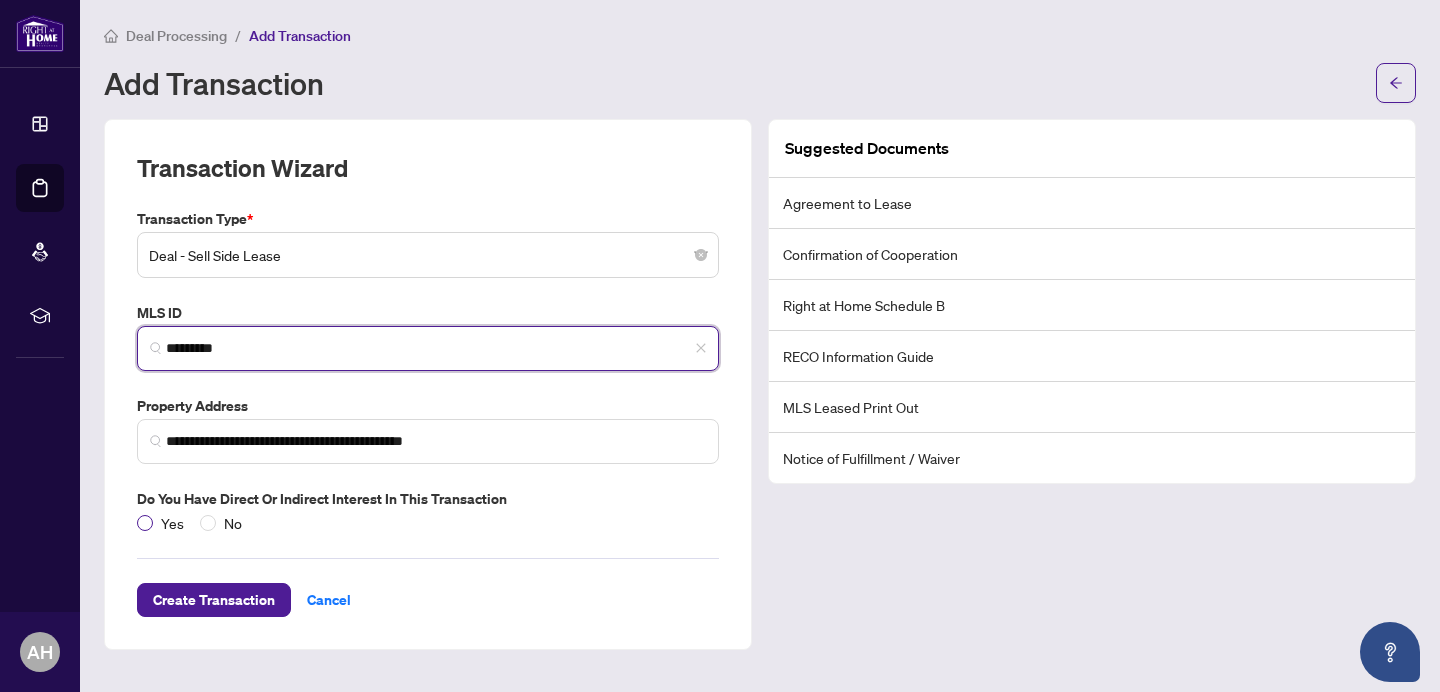 type on "*********" 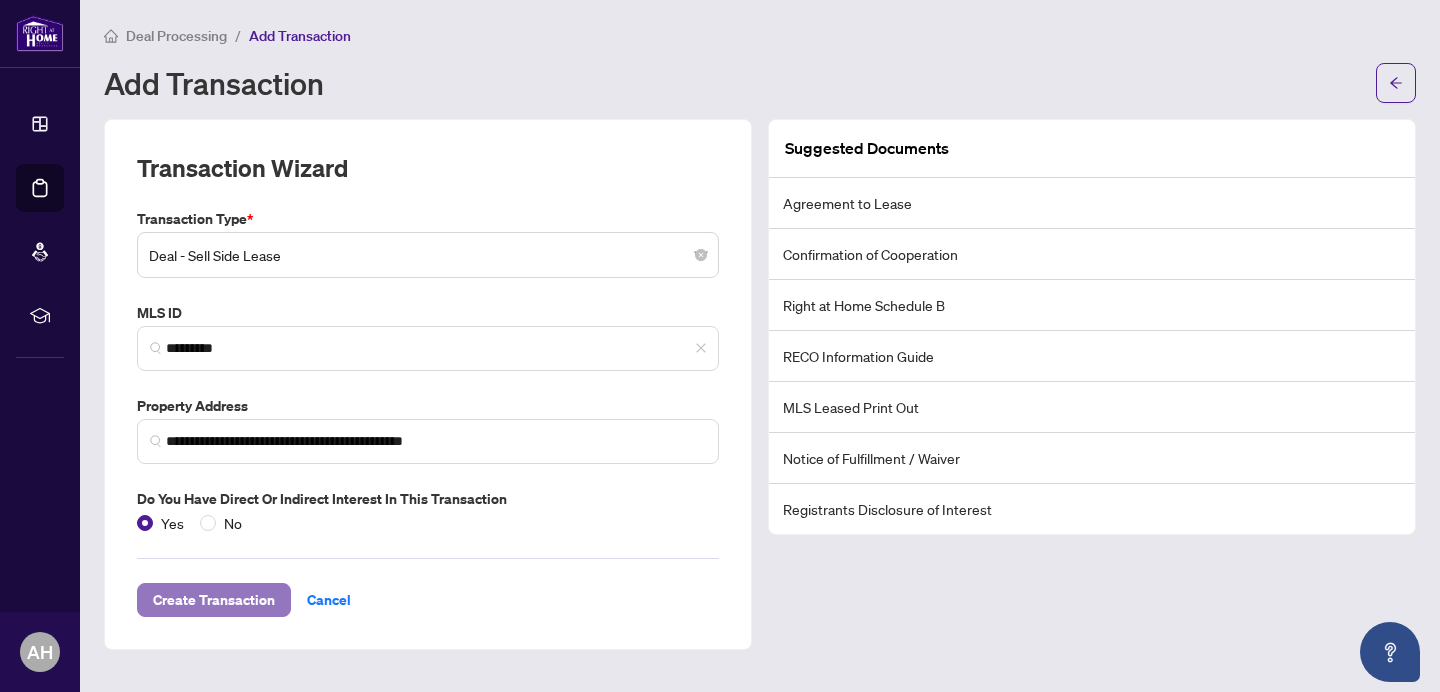click on "Create Transaction" at bounding box center [214, 600] 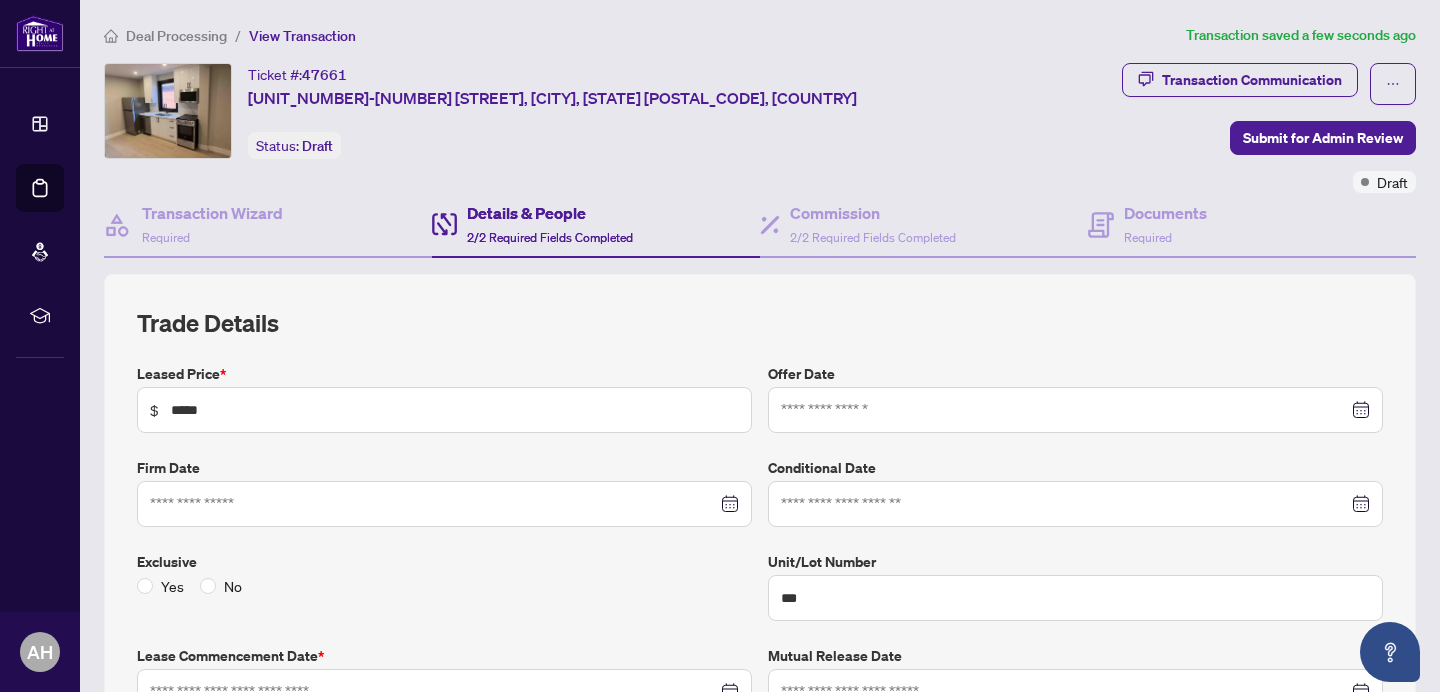 type on "**********" 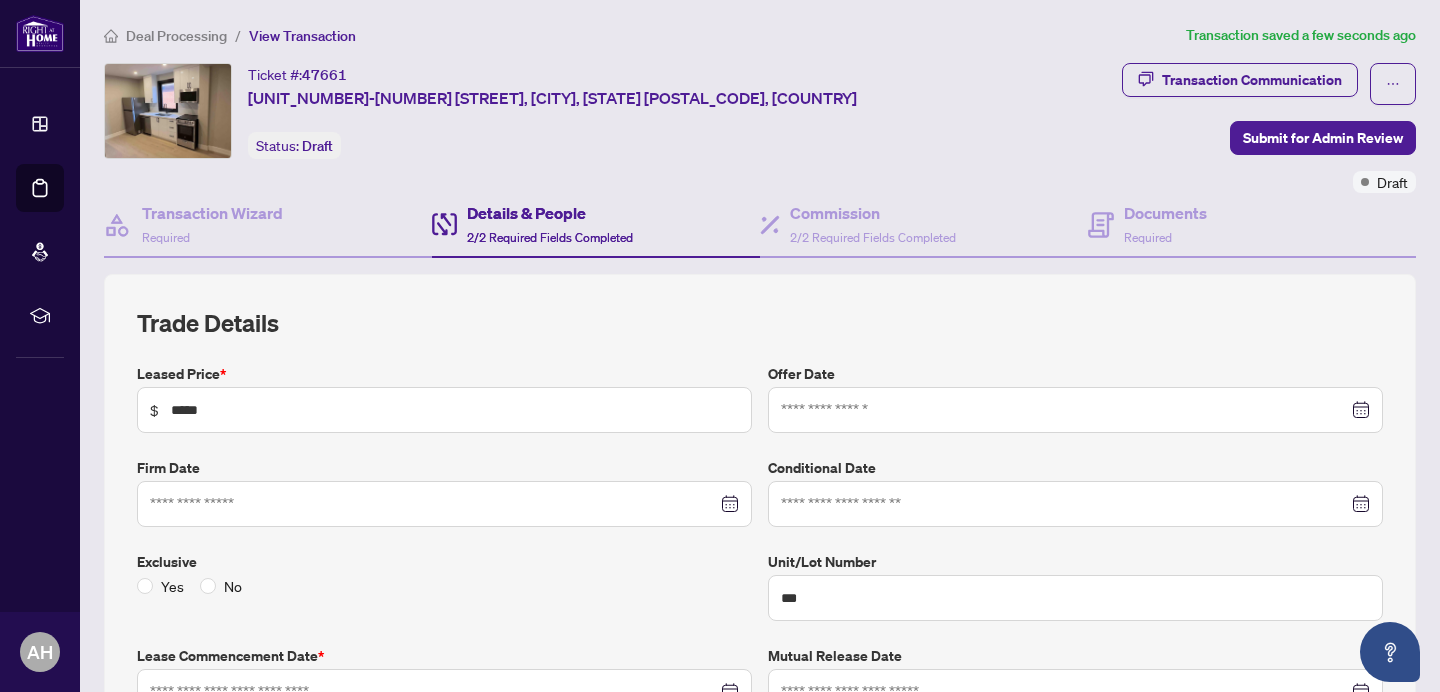 type on "**********" 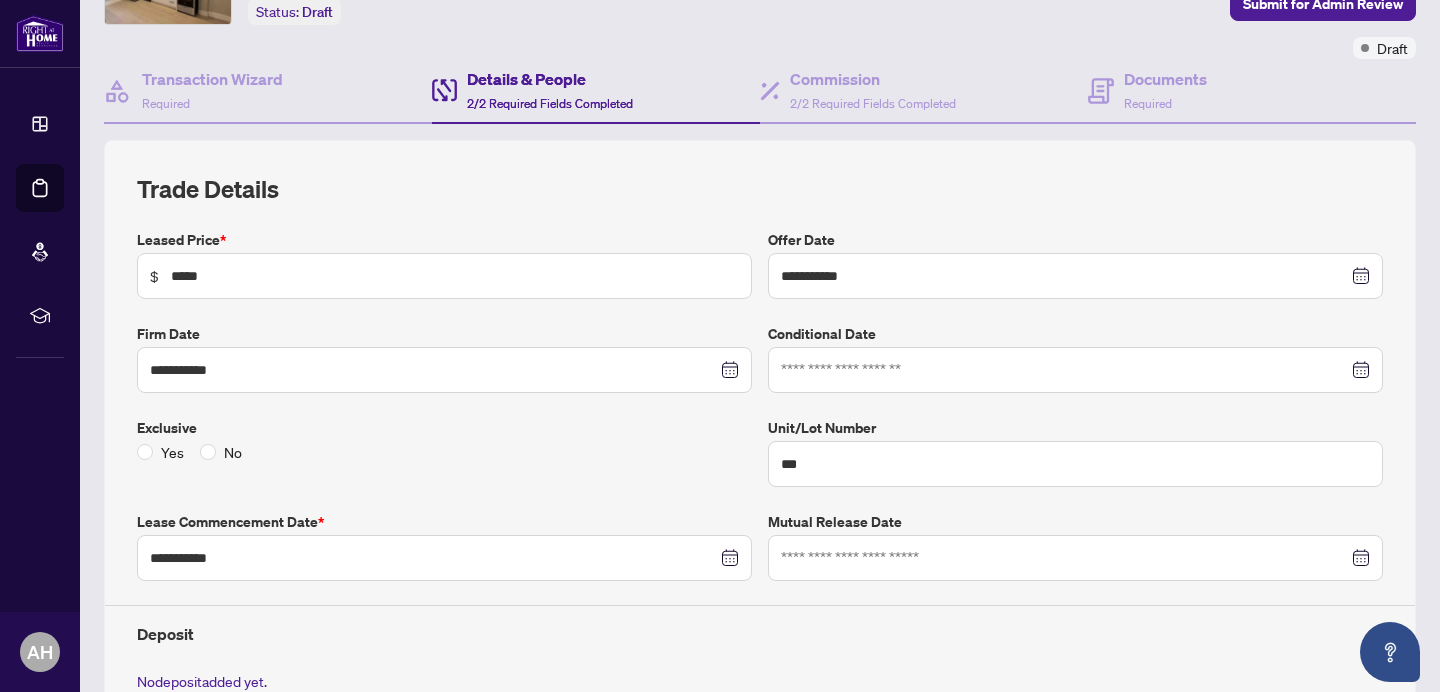 scroll, scrollTop: 137, scrollLeft: 0, axis: vertical 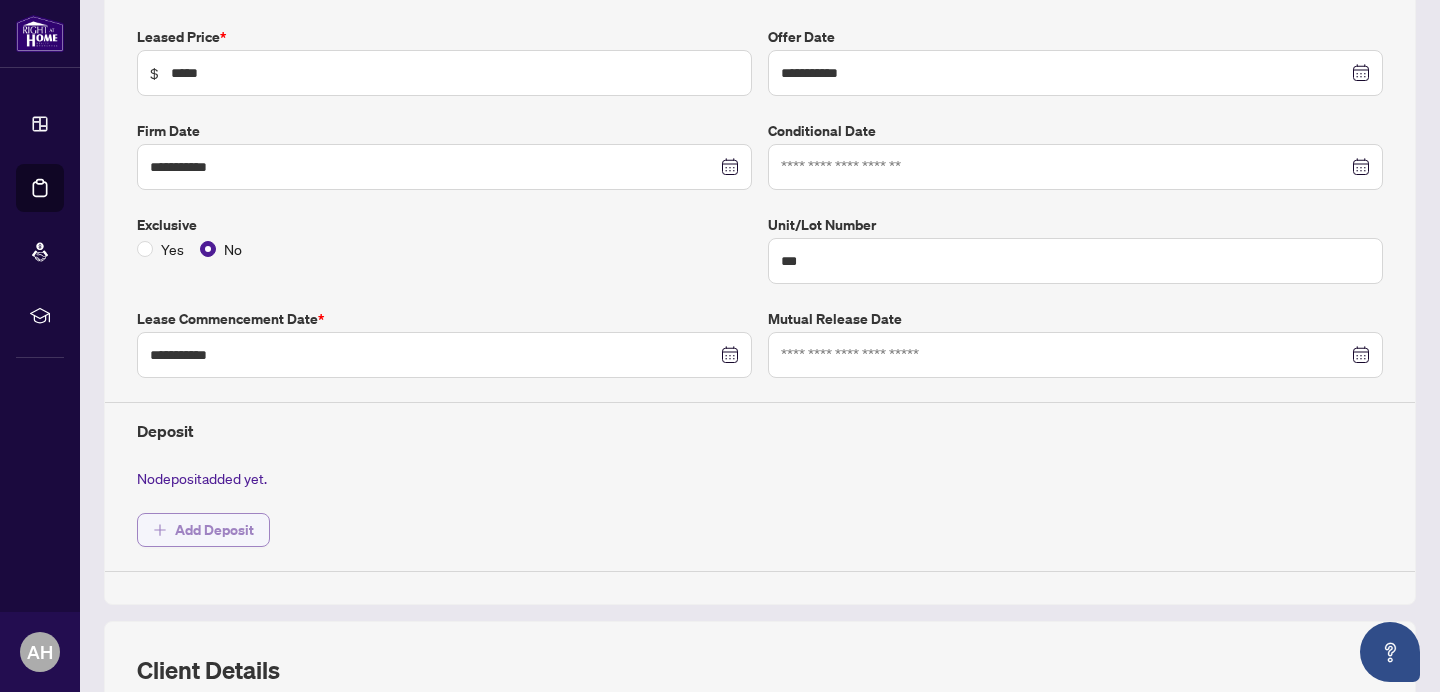 click on "Add Deposit" at bounding box center [214, 530] 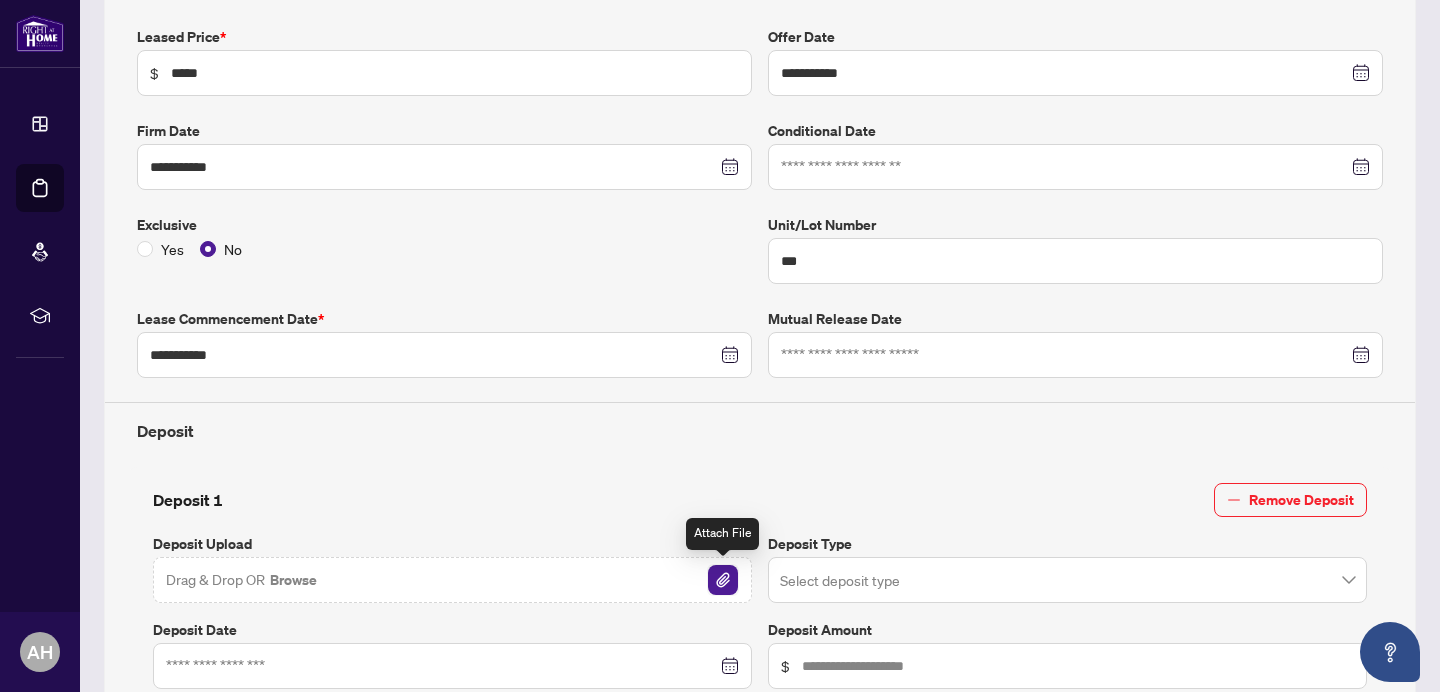 click at bounding box center (723, 580) 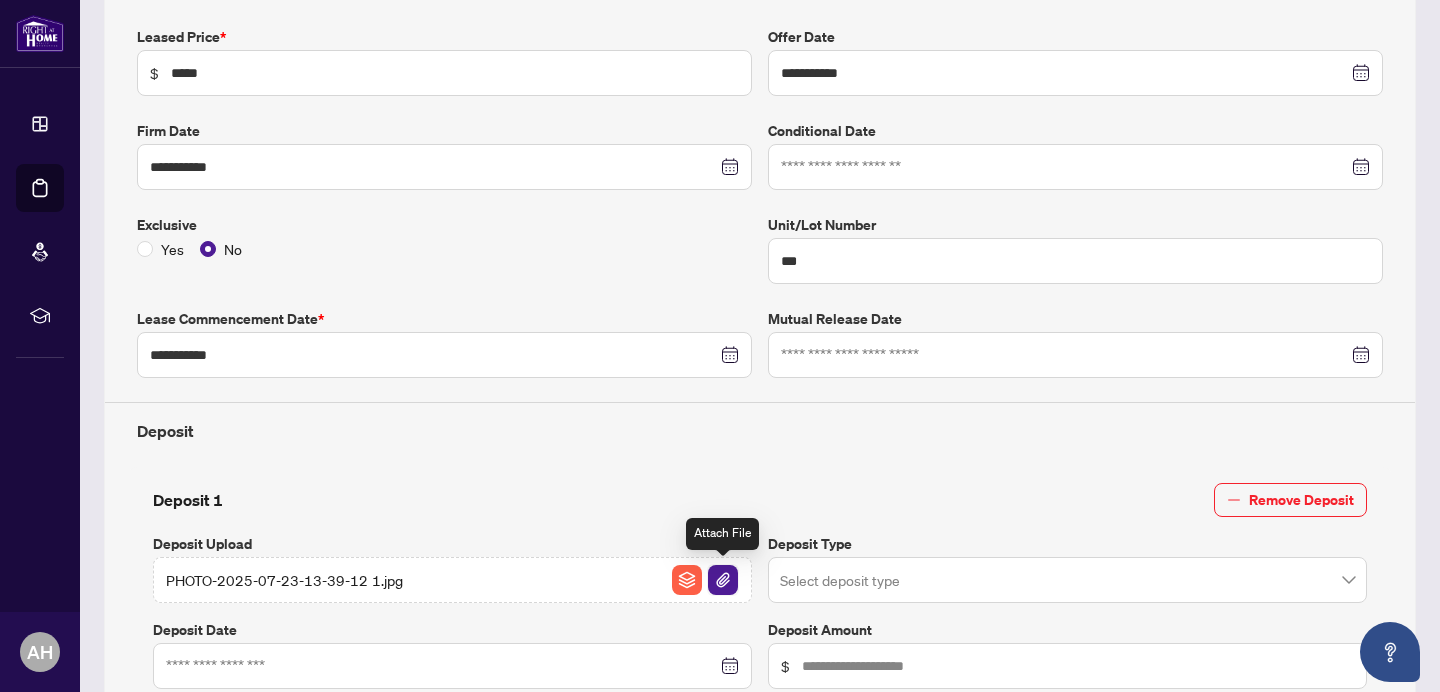click at bounding box center (723, 580) 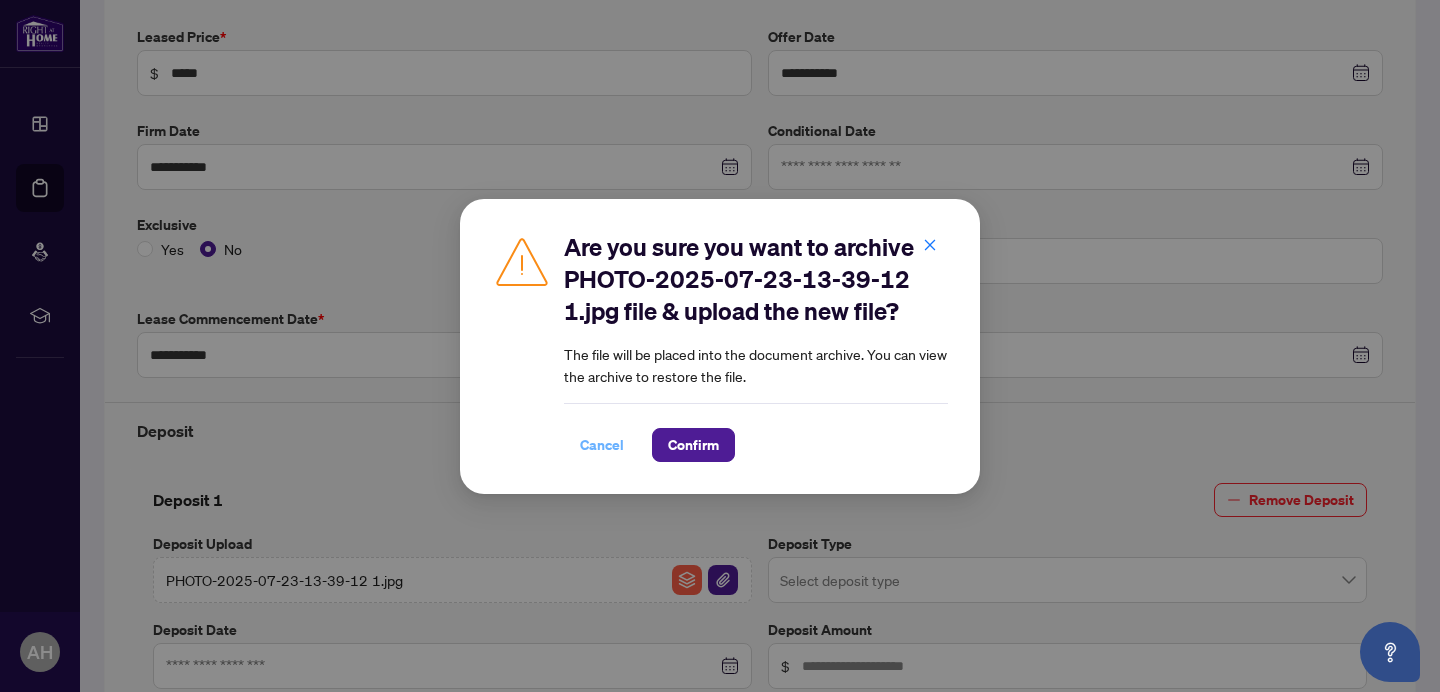 click on "Cancel" at bounding box center [602, 445] 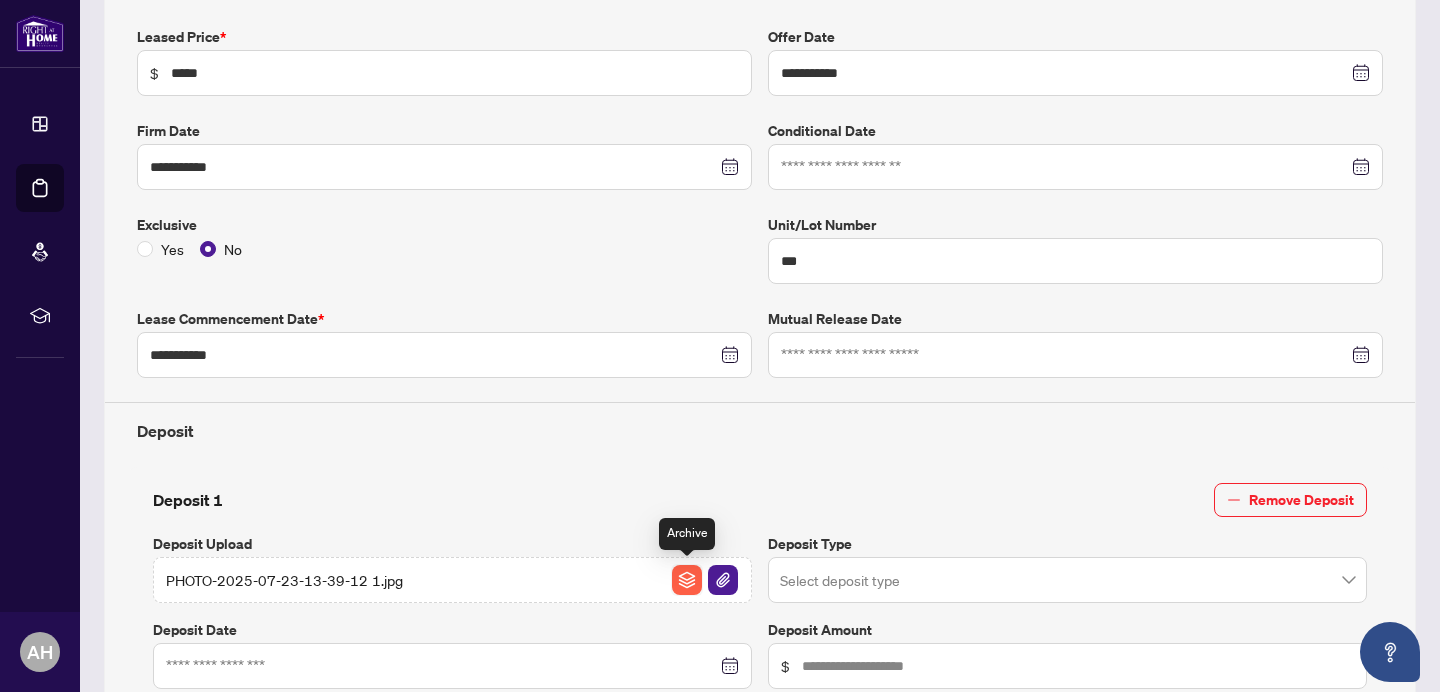 click at bounding box center (687, 580) 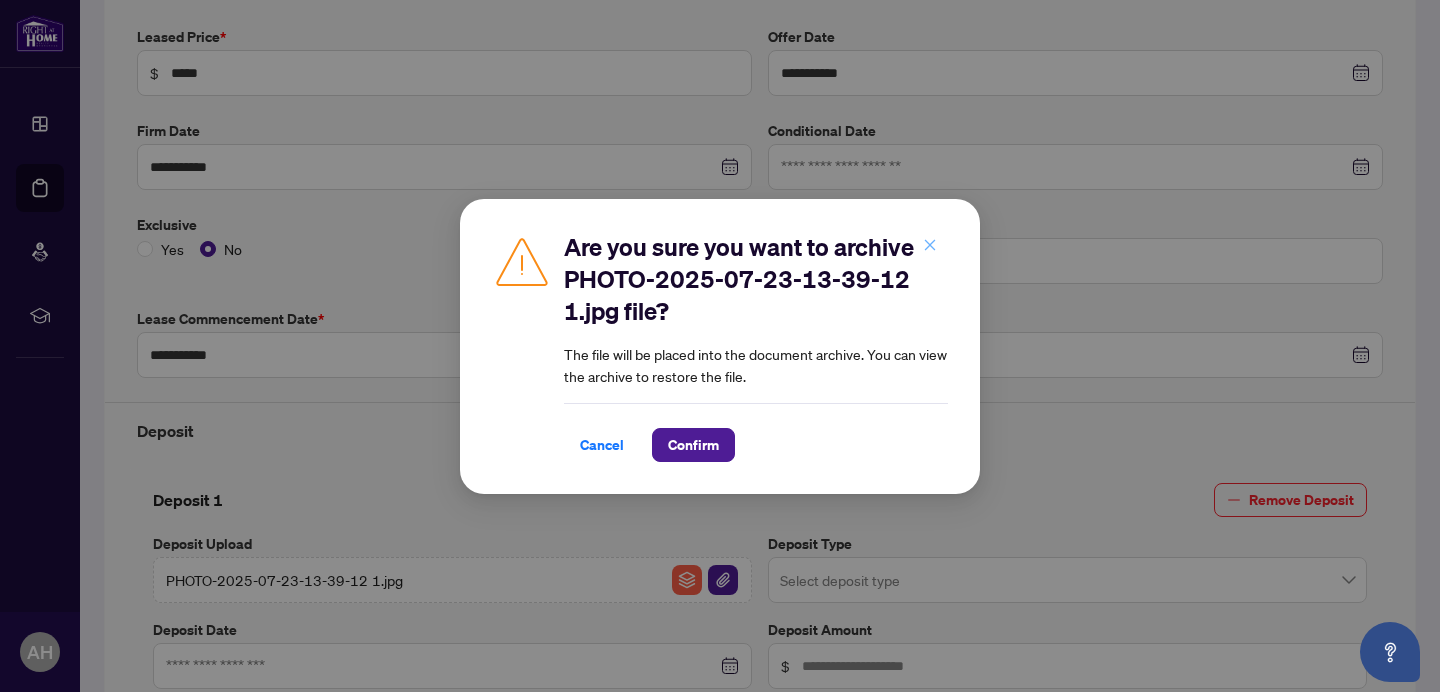 click 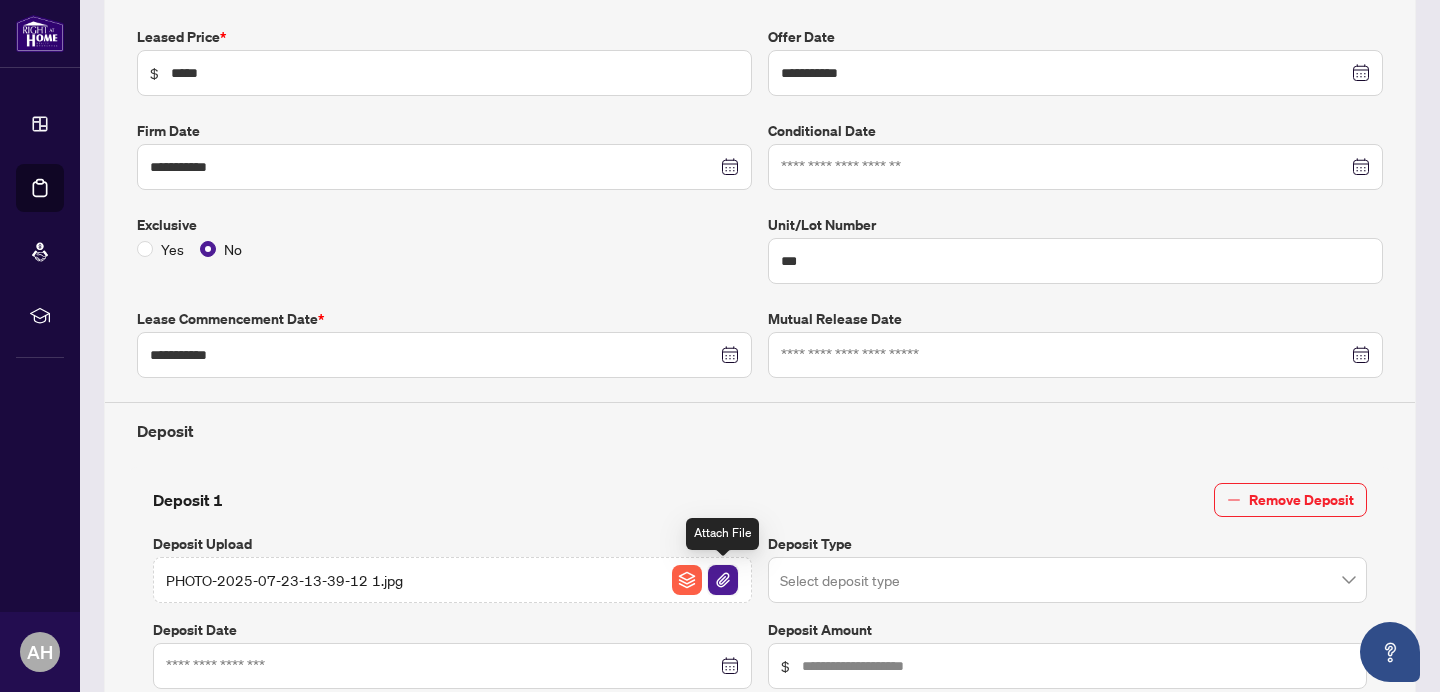 click at bounding box center (723, 580) 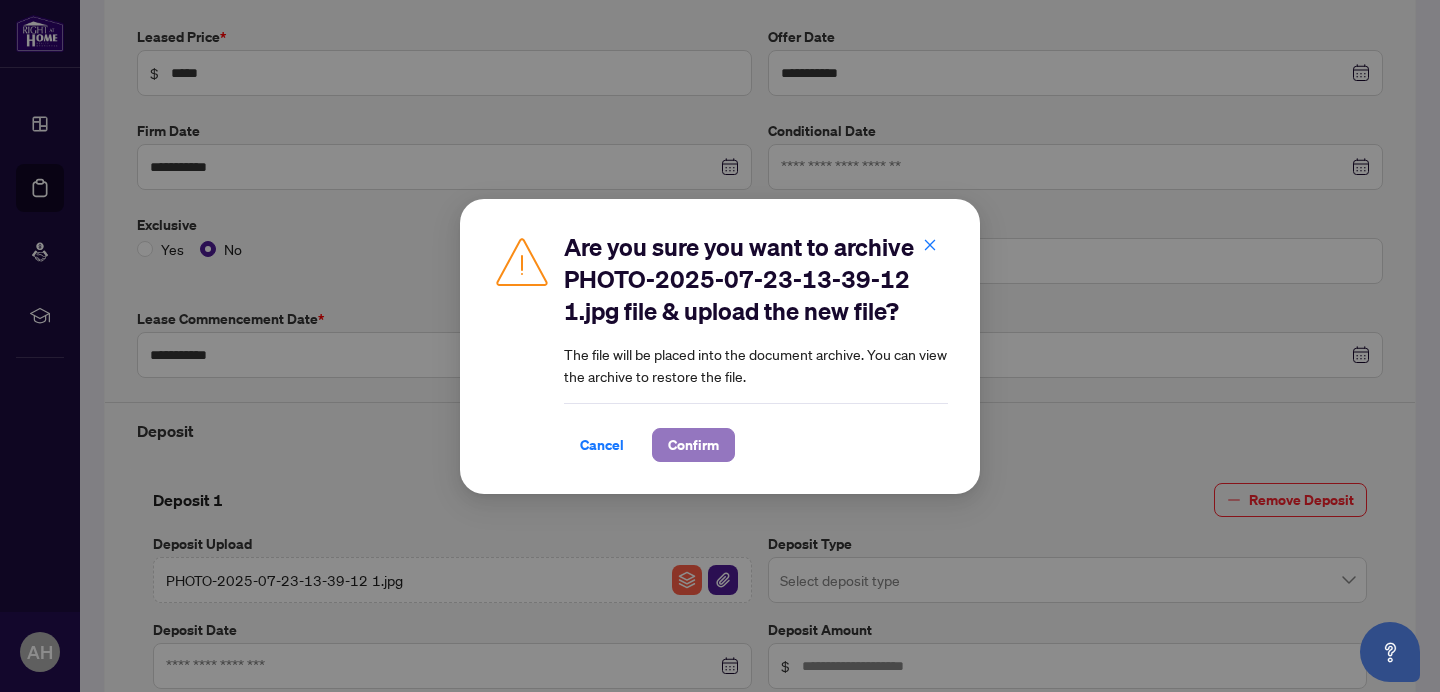 click on "Confirm" at bounding box center (693, 445) 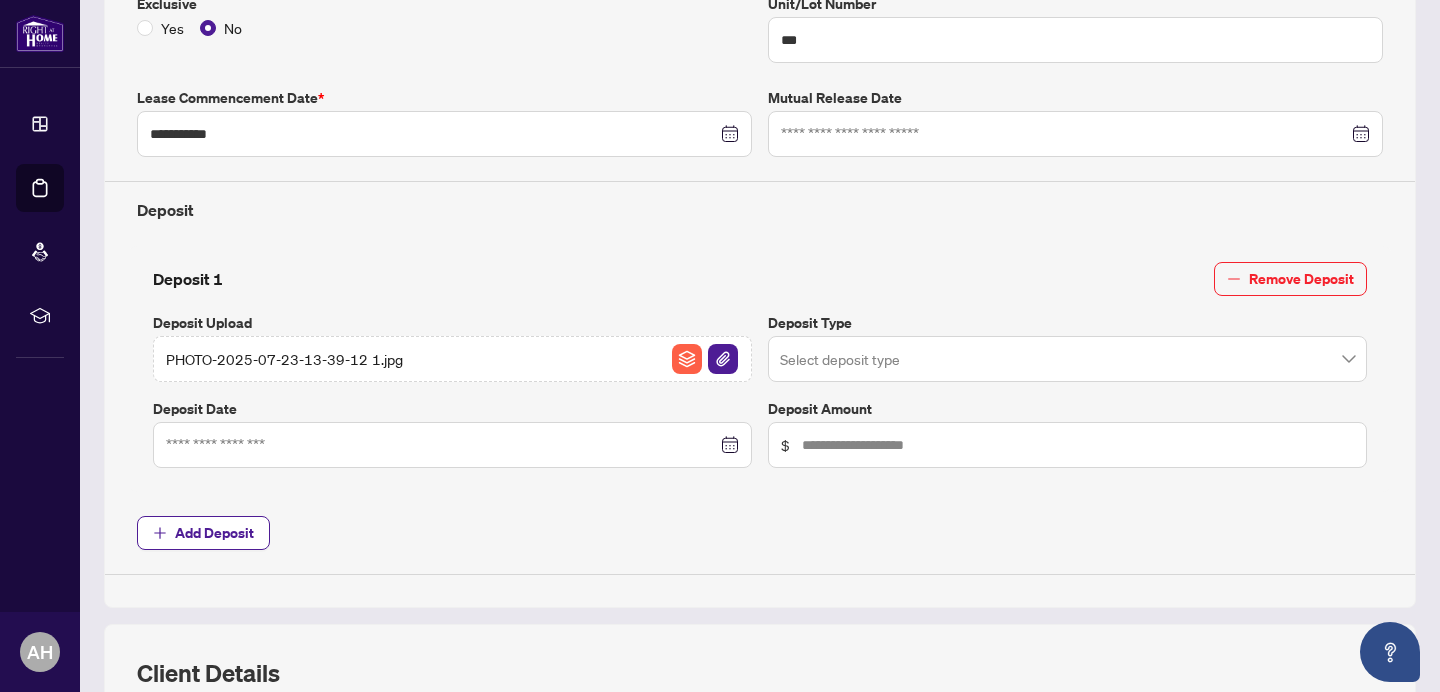 scroll, scrollTop: 561, scrollLeft: 0, axis: vertical 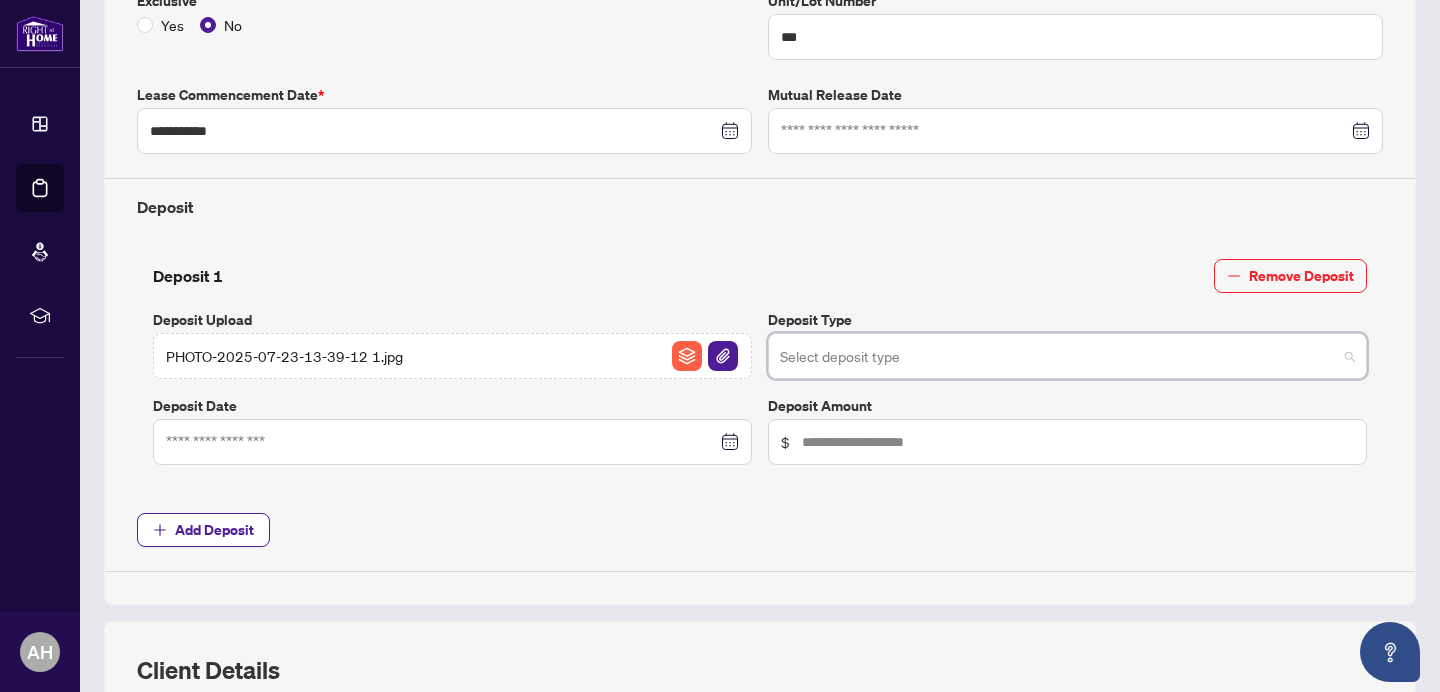 click at bounding box center (1058, 359) 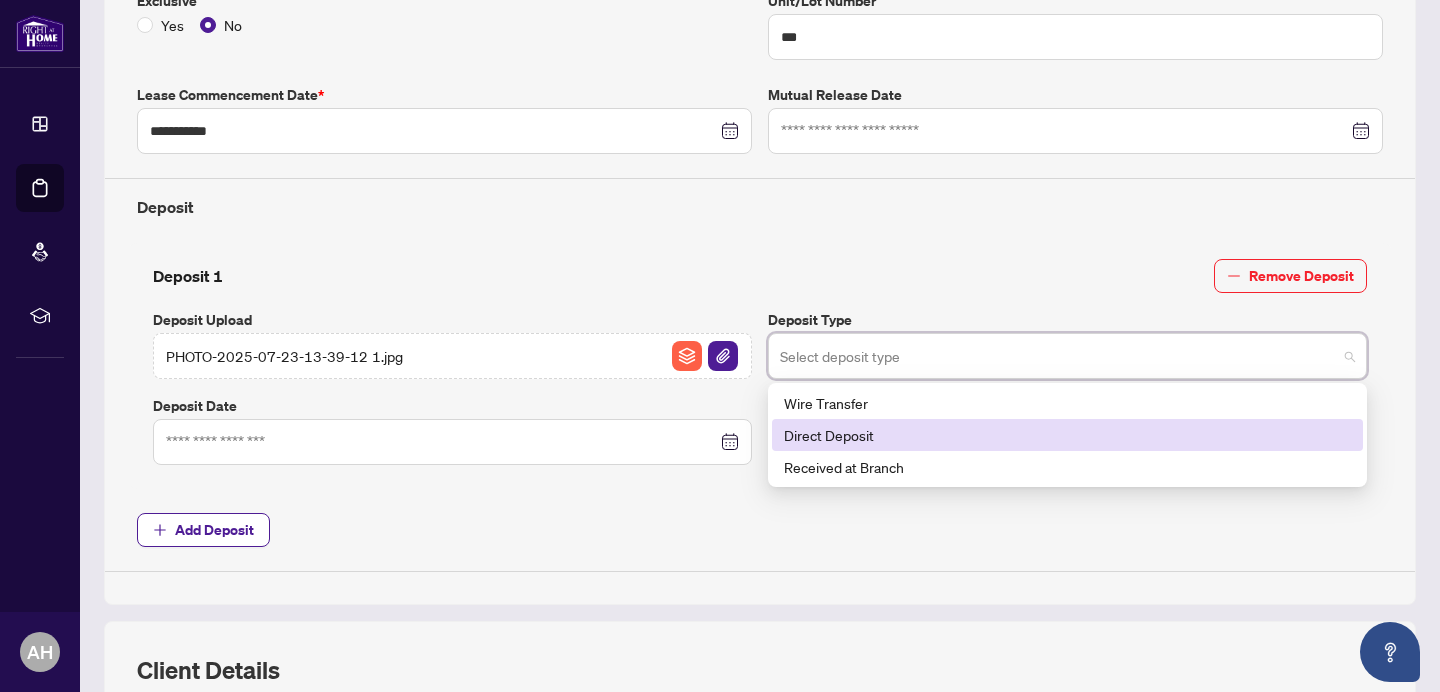 click on "Direct Deposit" at bounding box center [1067, 435] 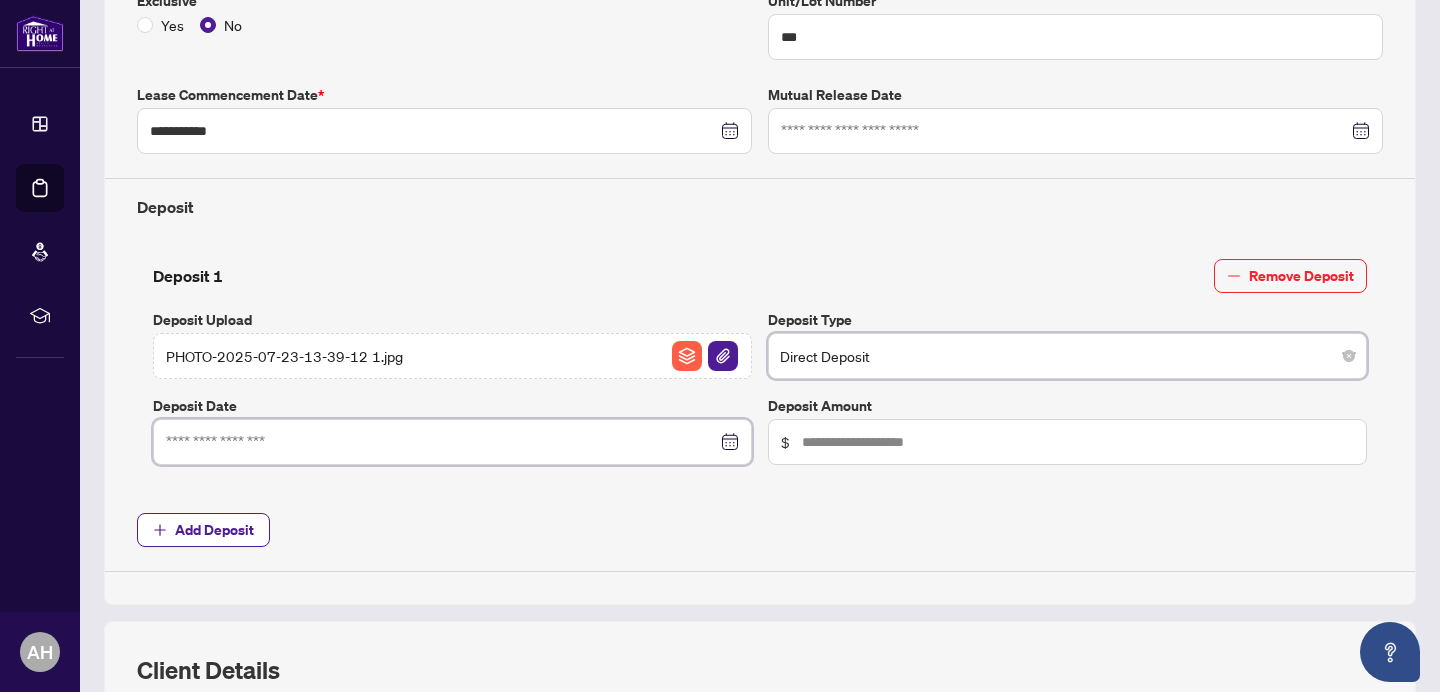 click at bounding box center [441, 442] 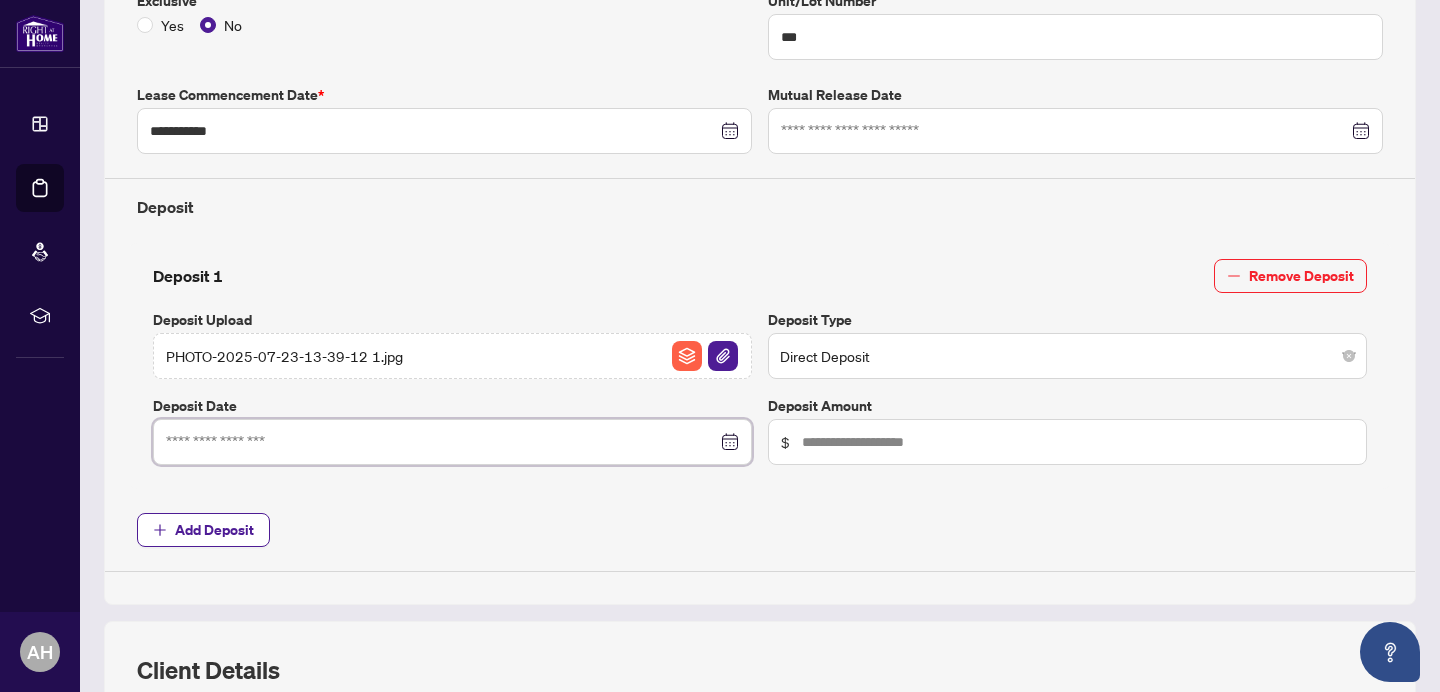 click at bounding box center (452, 442) 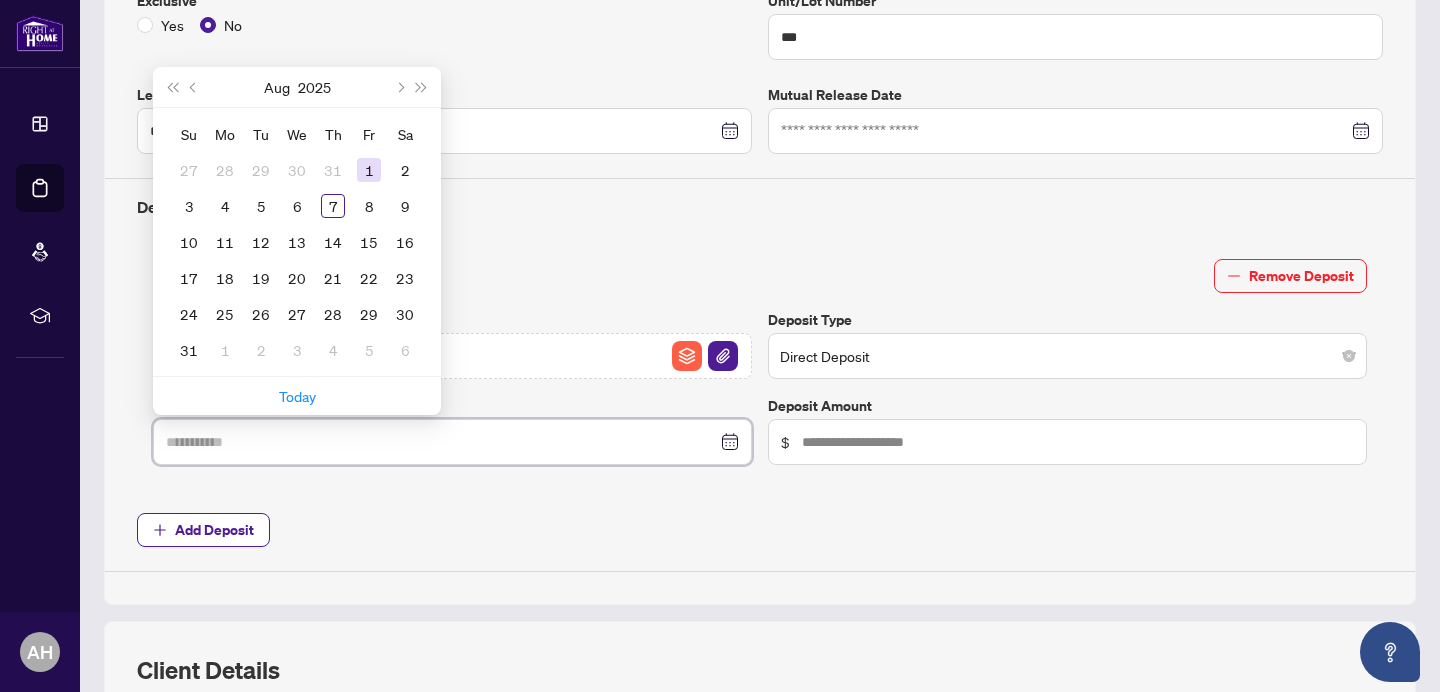 type on "**********" 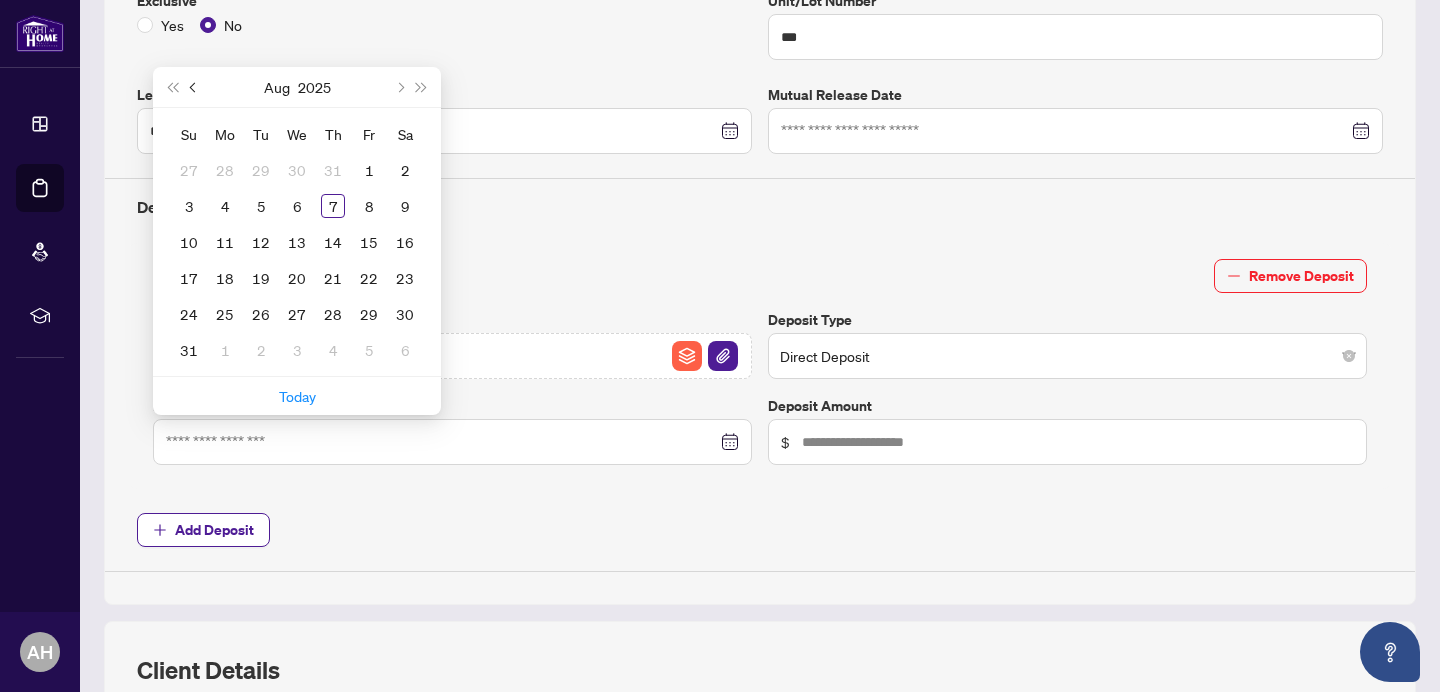click at bounding box center (195, 87) 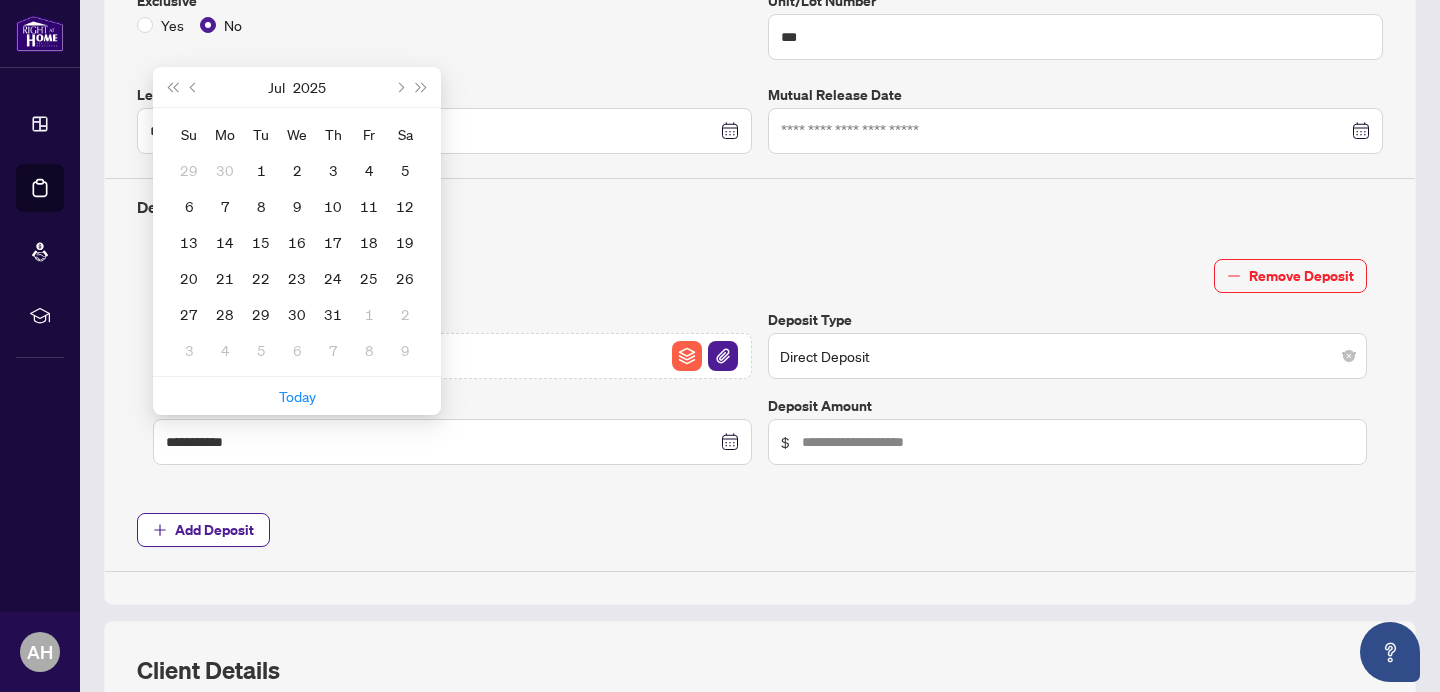 type on "**********" 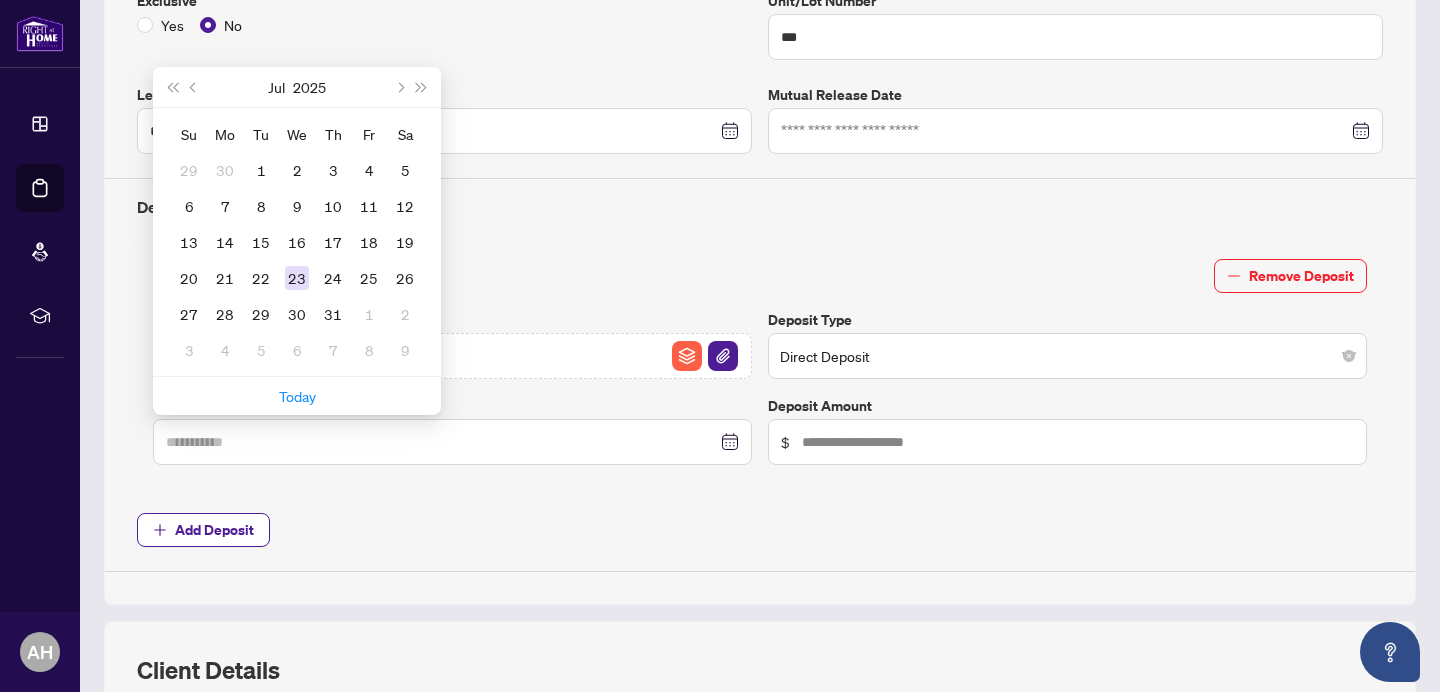 type on "**********" 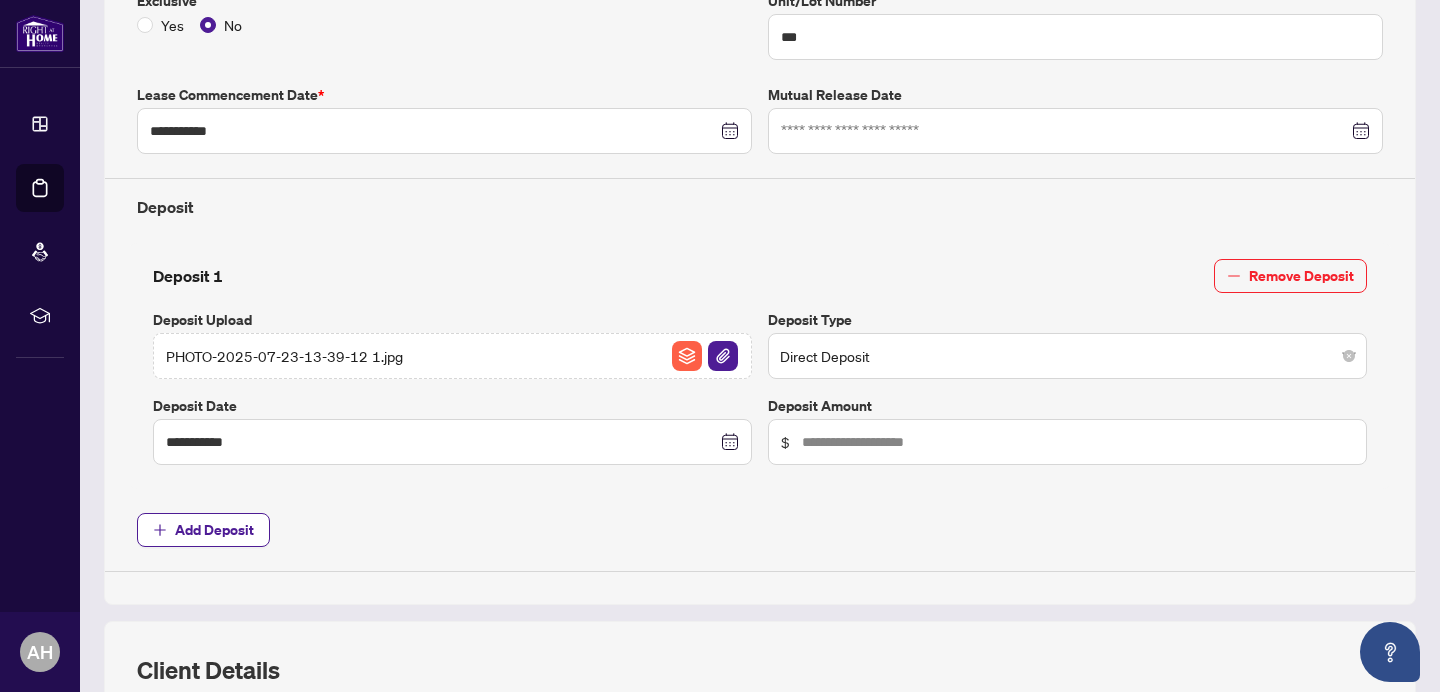 click on "$" at bounding box center [1067, 442] 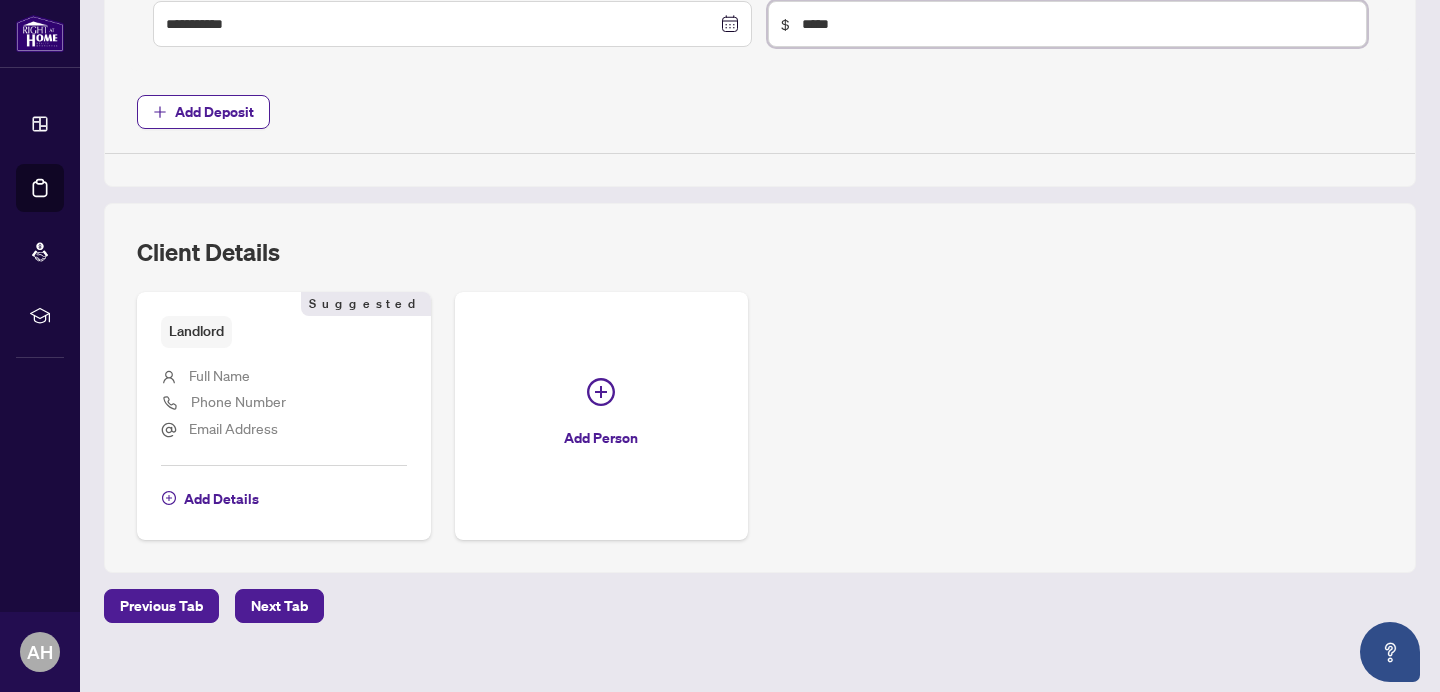 scroll, scrollTop: 1002, scrollLeft: 0, axis: vertical 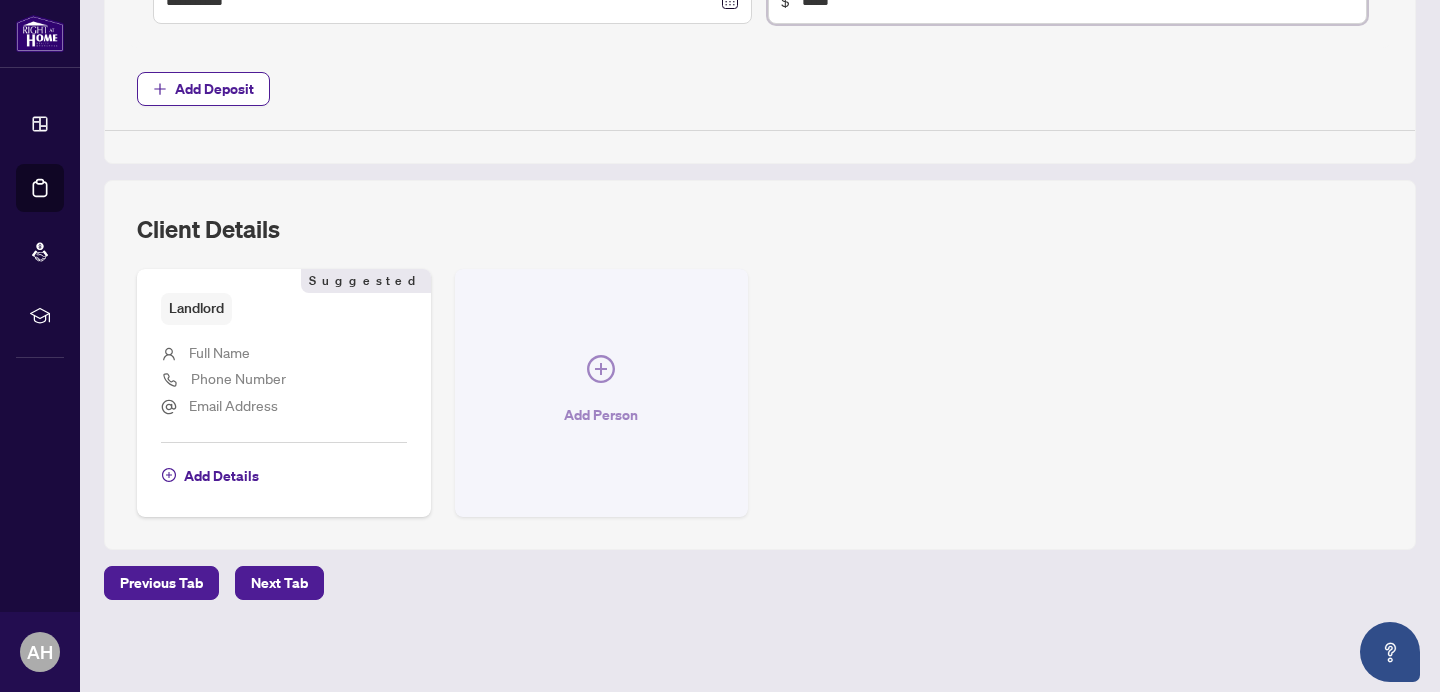type on "*****" 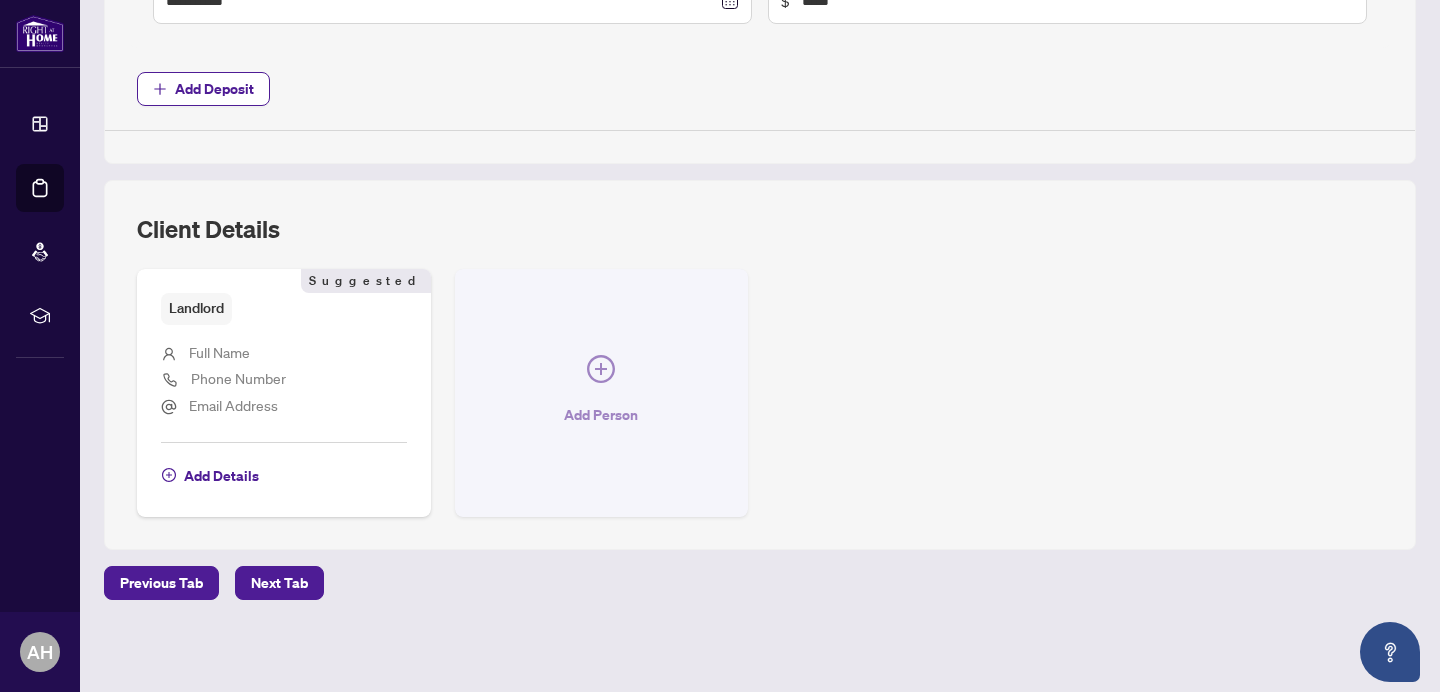 click 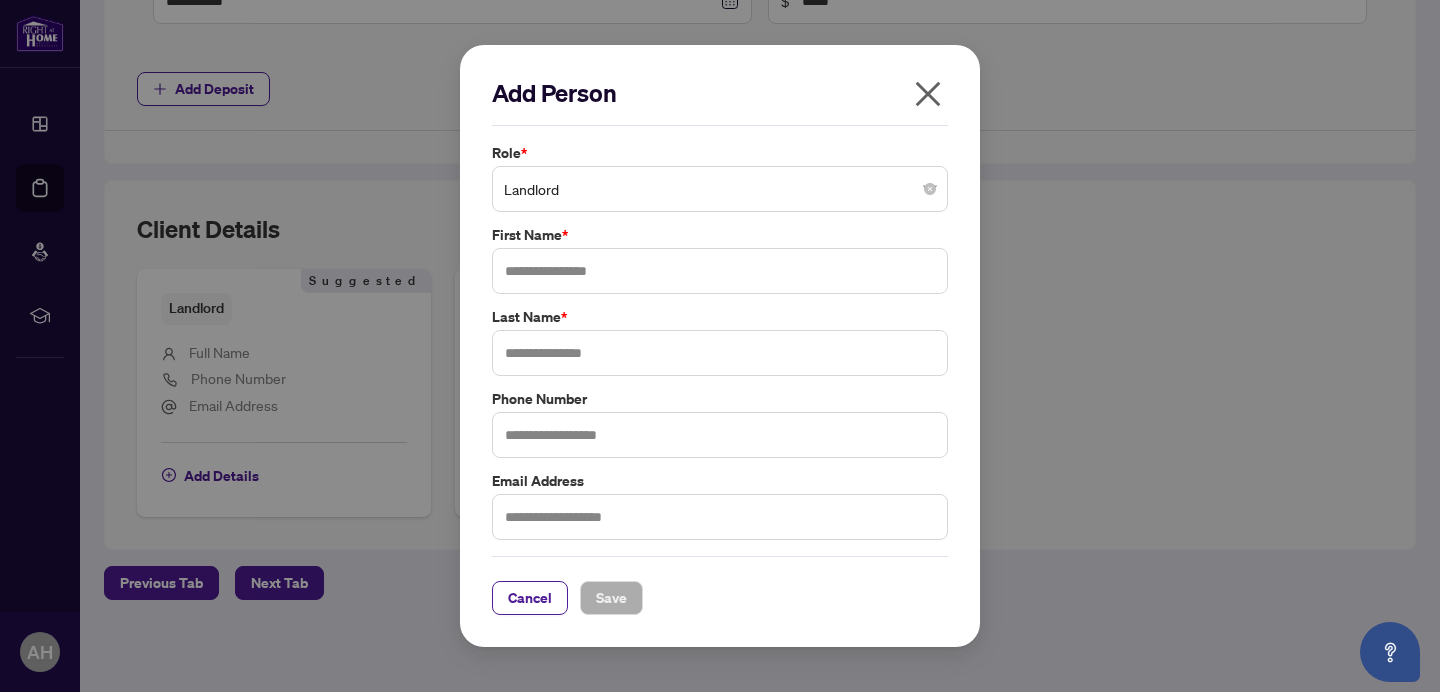 click on "Landlord" at bounding box center [720, 189] 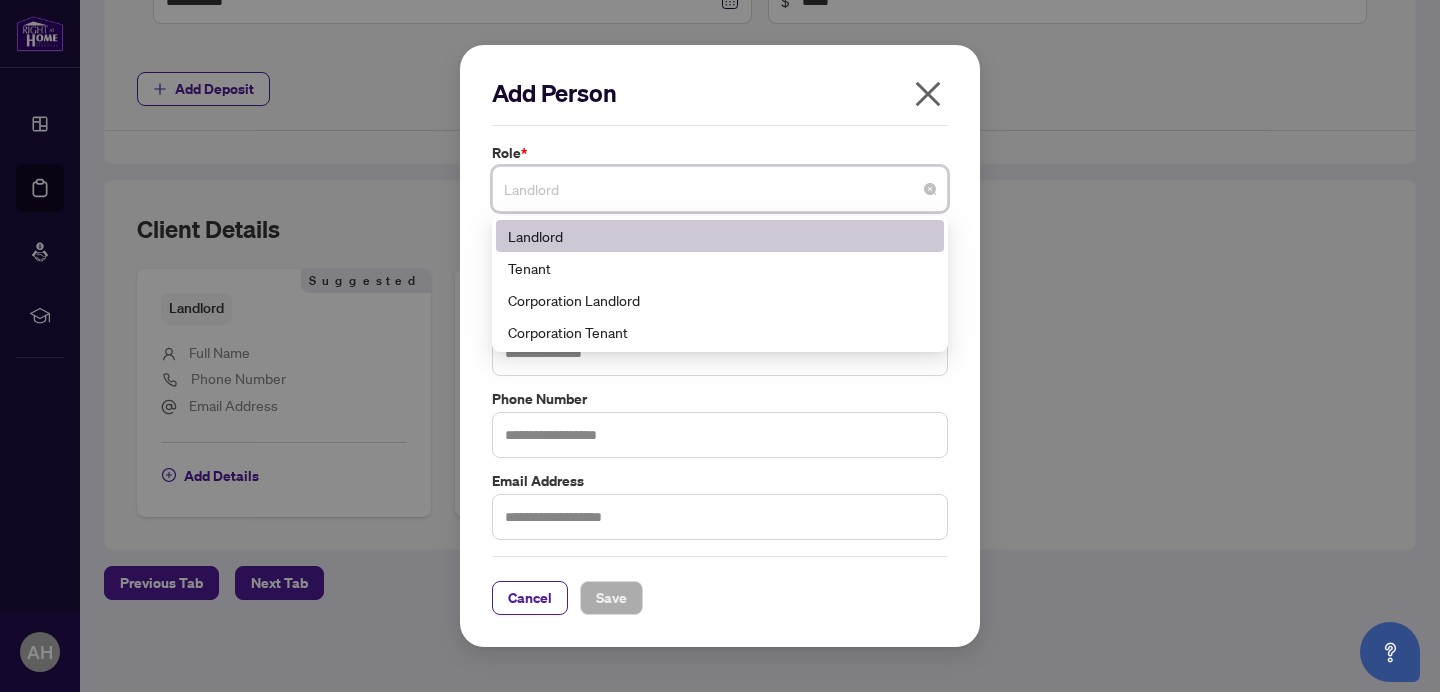 click on "Role *" at bounding box center (720, 153) 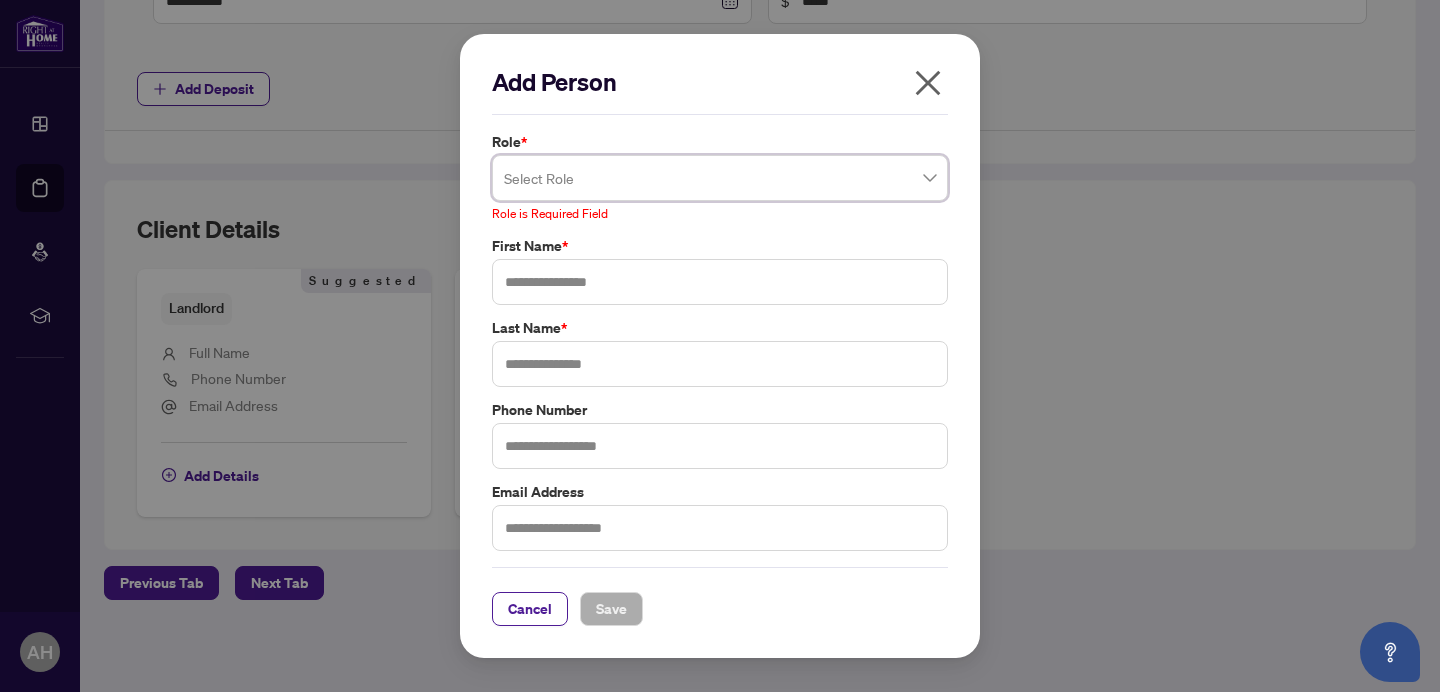 click at bounding box center [720, 178] 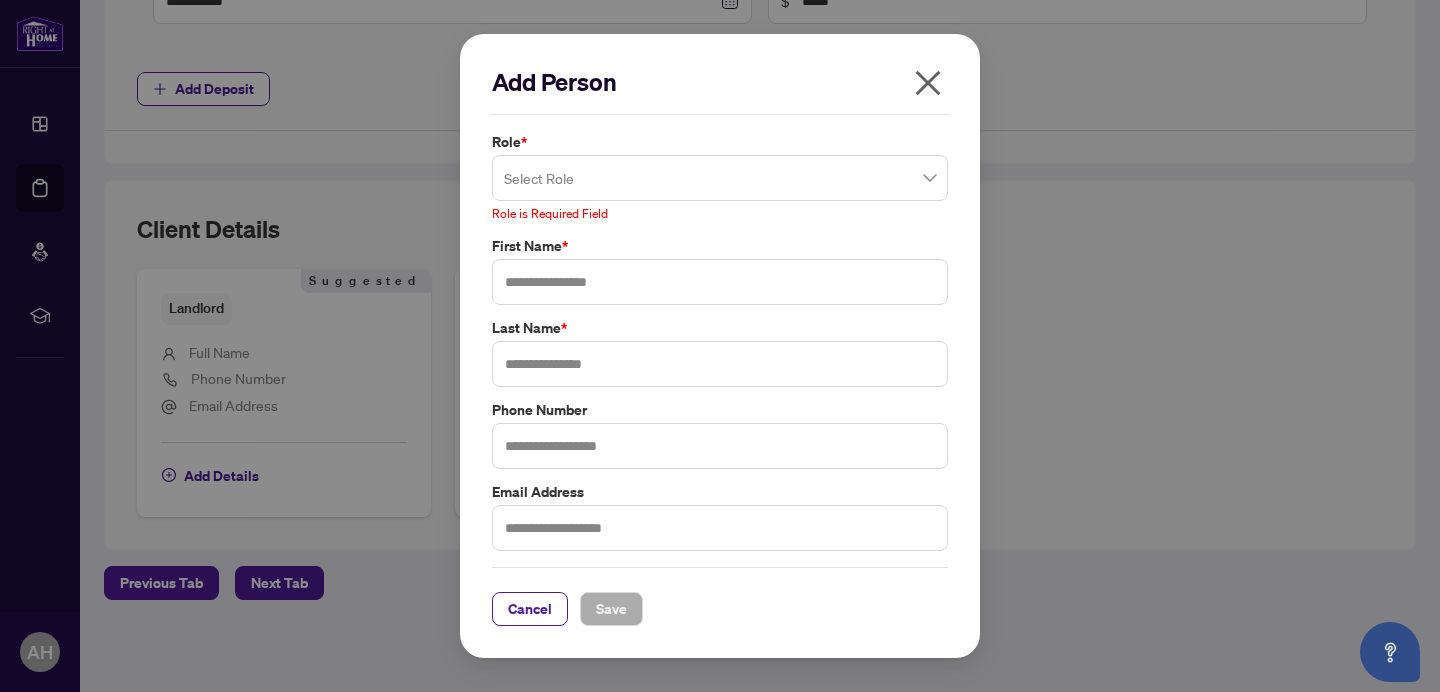 click on "Add Person" at bounding box center [720, 82] 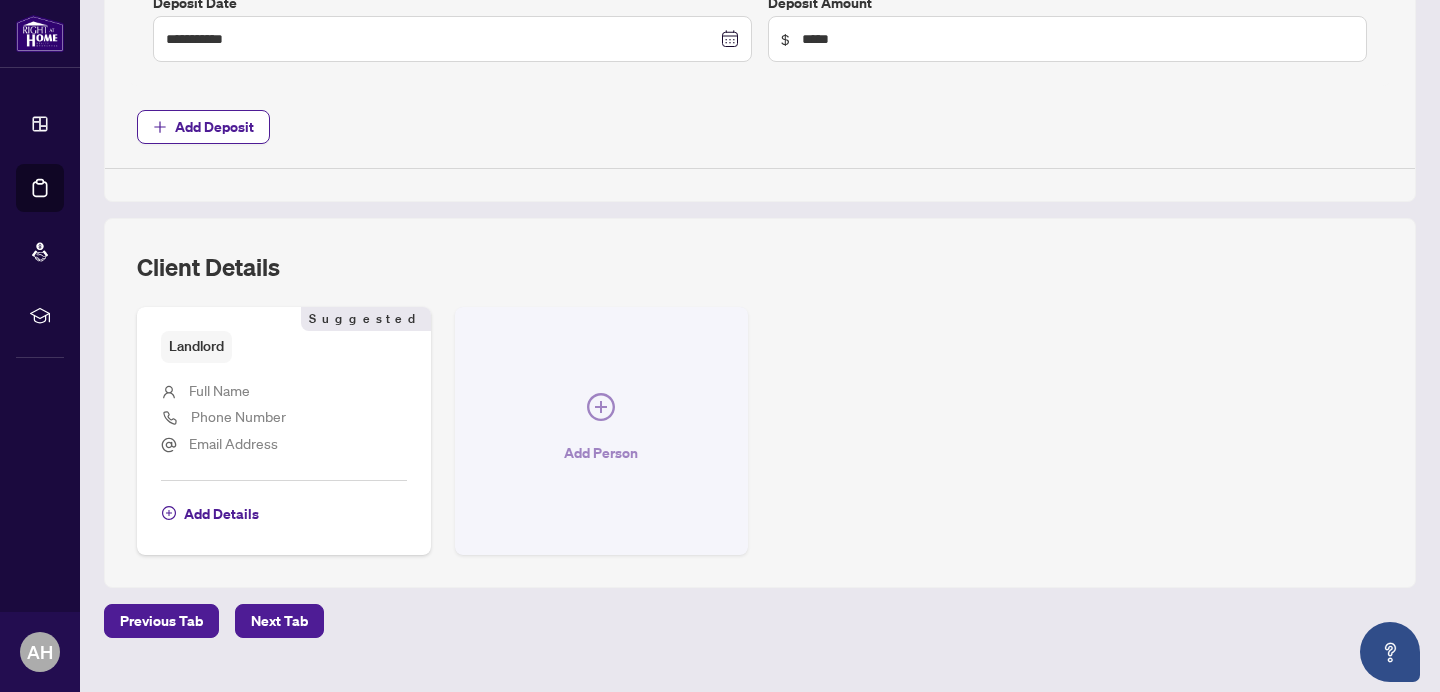 scroll, scrollTop: 1002, scrollLeft: 0, axis: vertical 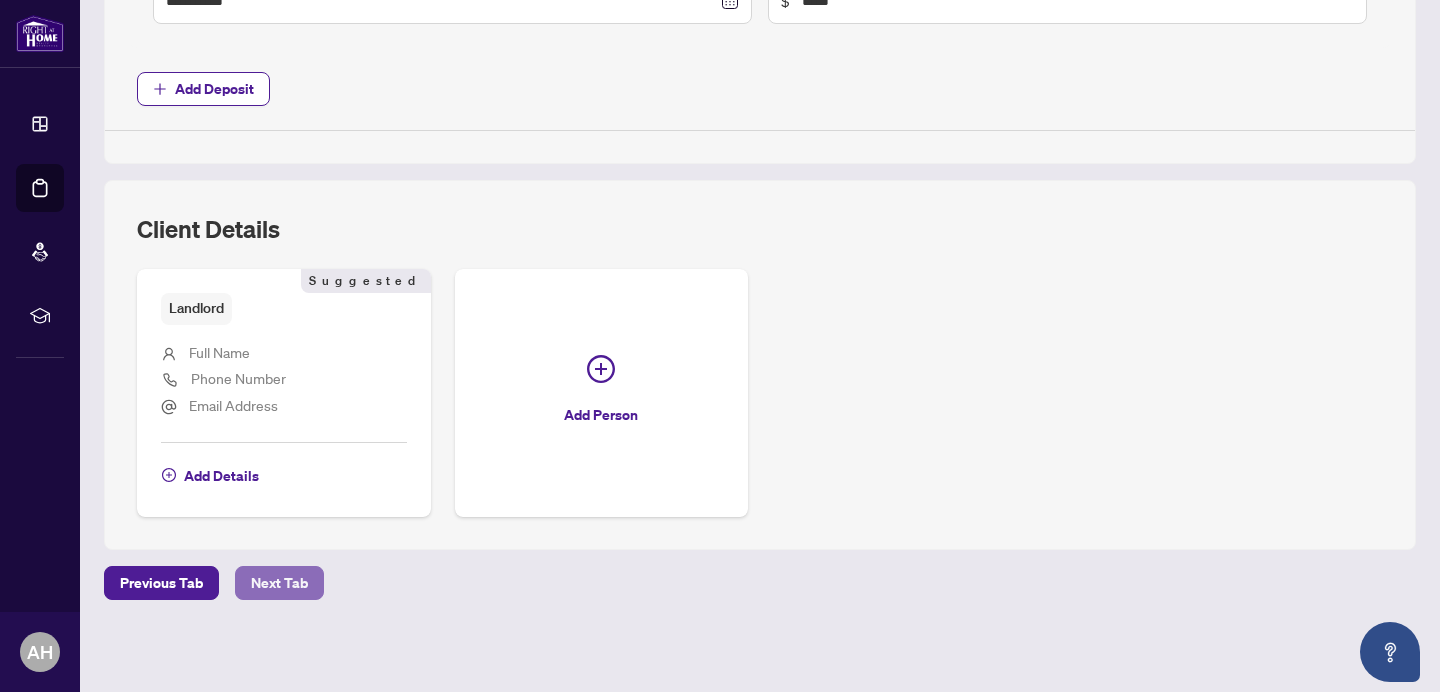 click on "Next Tab" at bounding box center (279, 583) 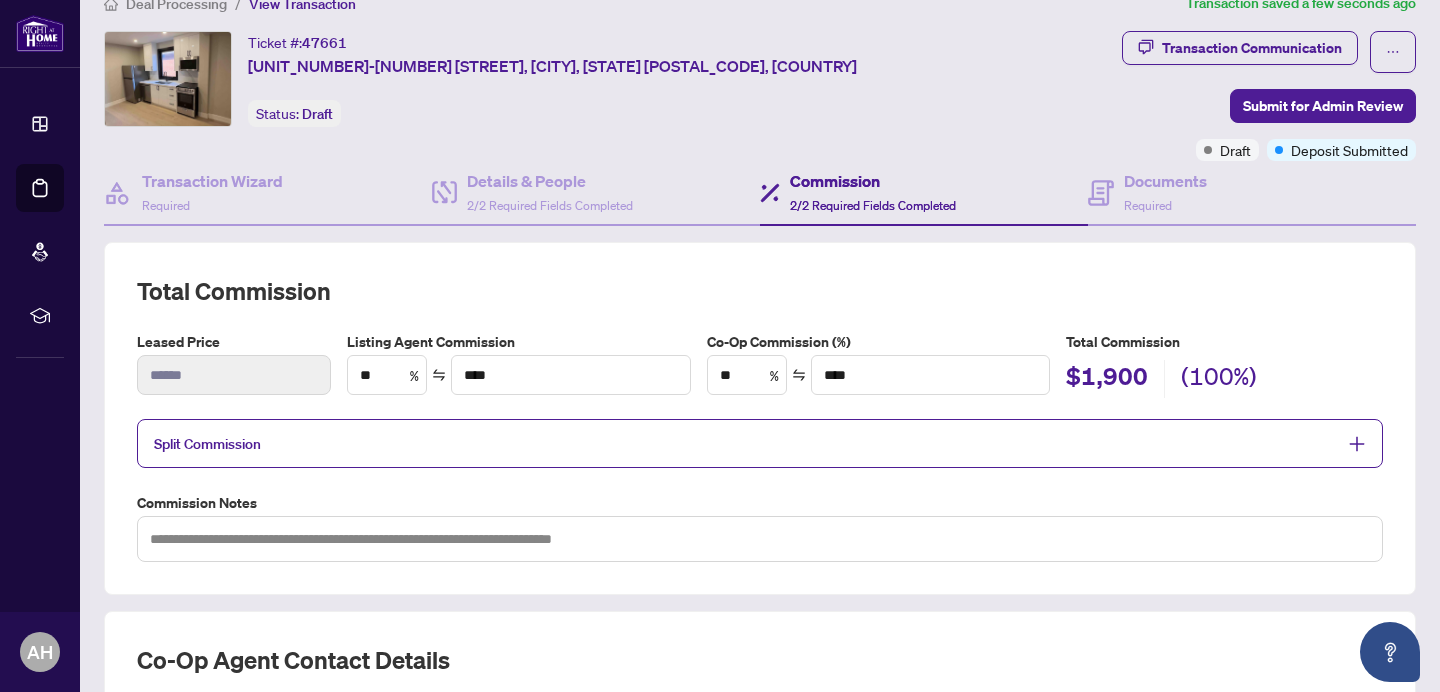 scroll, scrollTop: 50, scrollLeft: 0, axis: vertical 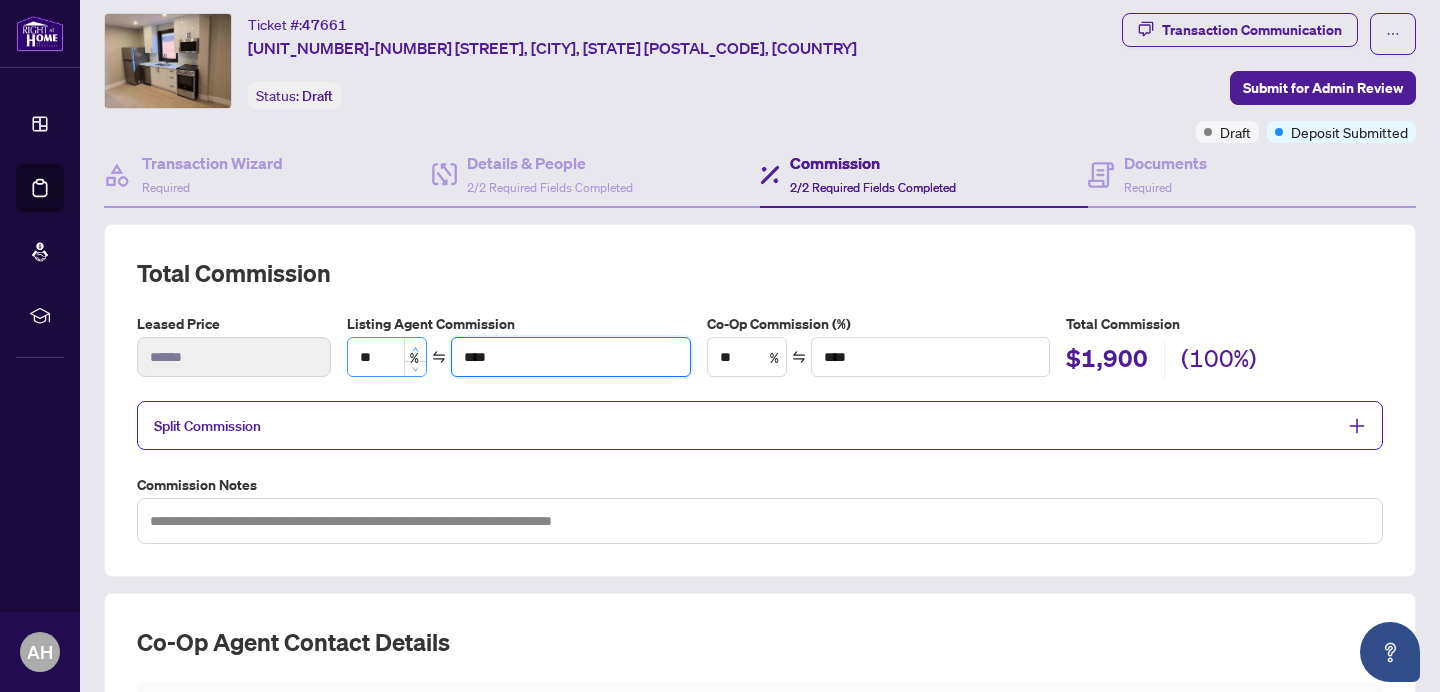 drag, startPoint x: 516, startPoint y: 355, endPoint x: 407, endPoint y: 346, distance: 109.370926 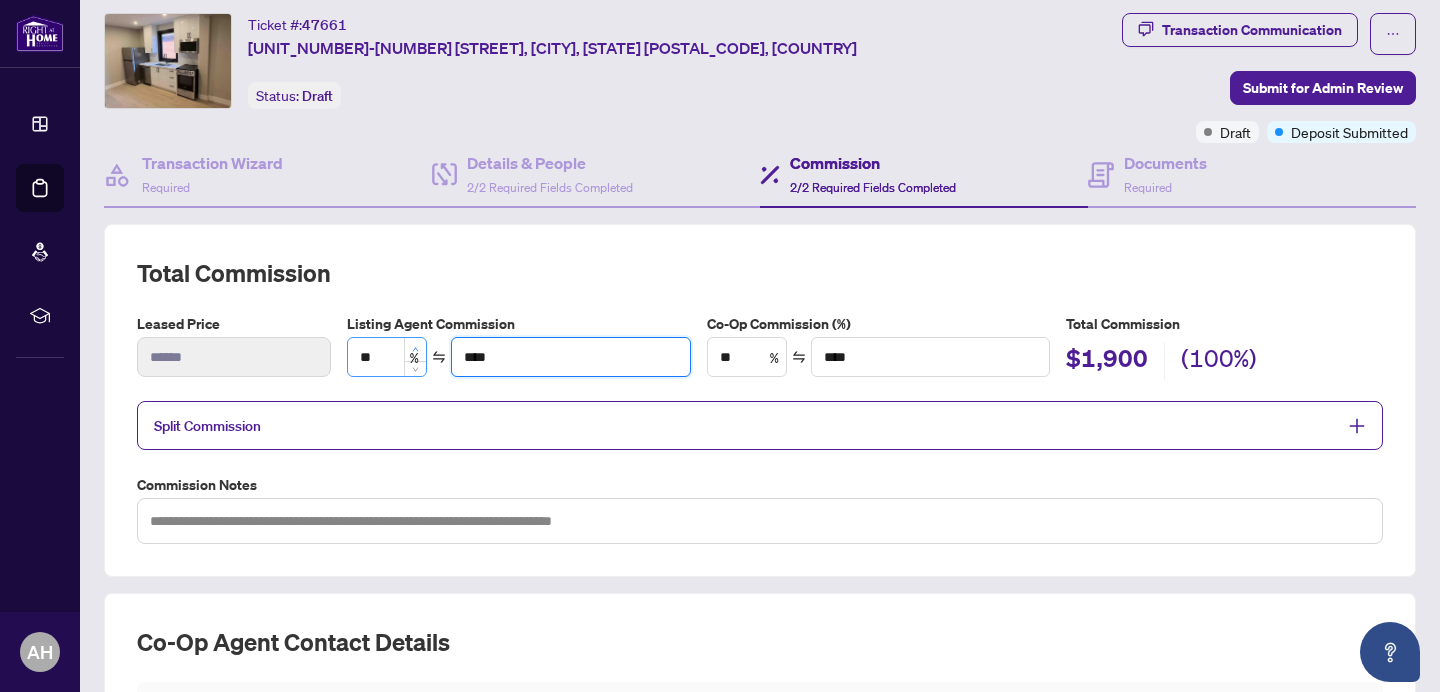 click on "** % ****" at bounding box center [518, 357] 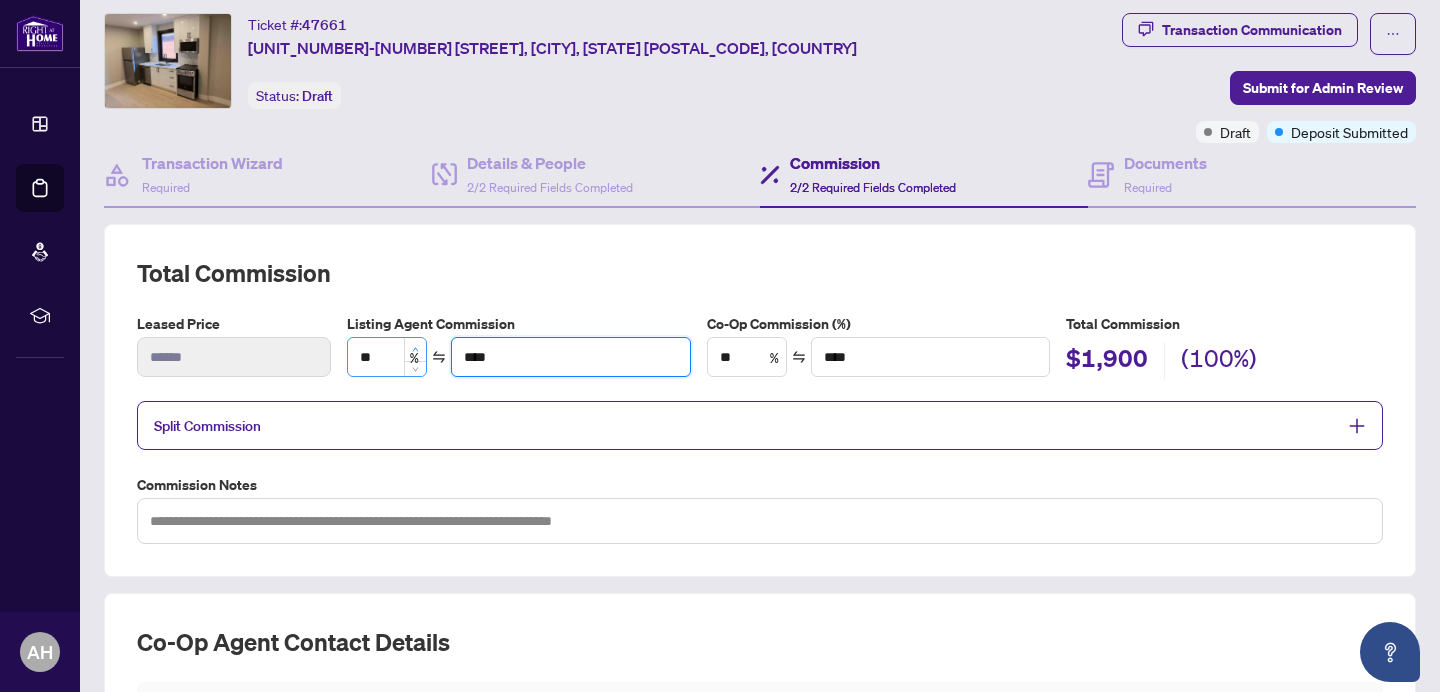 type on "****" 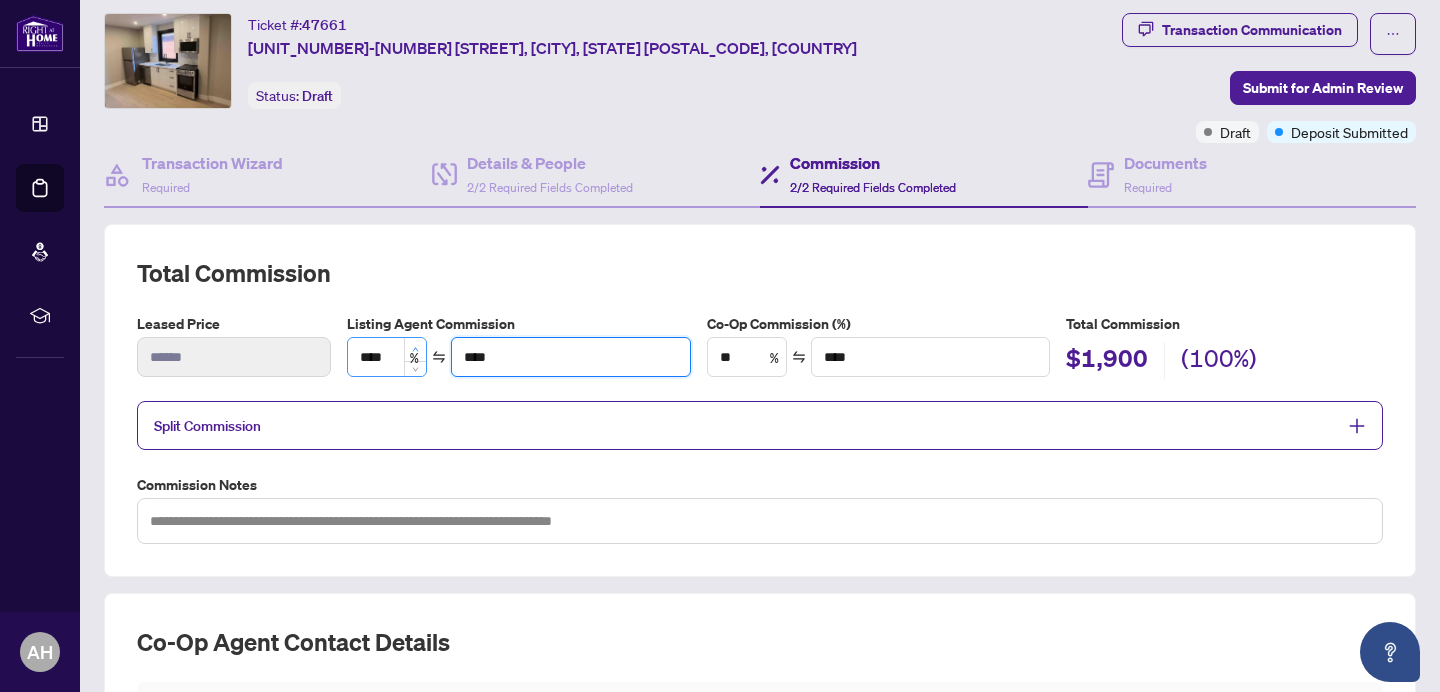 type on "**" 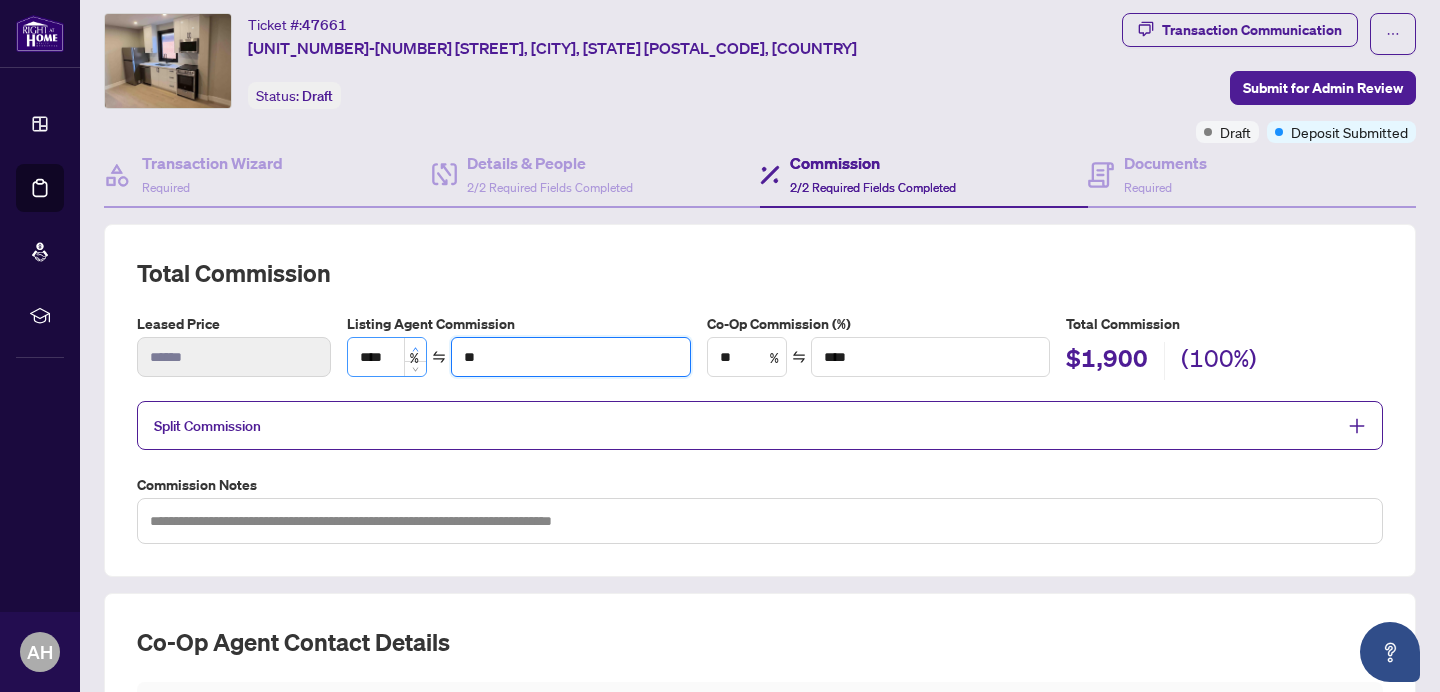 type on "****" 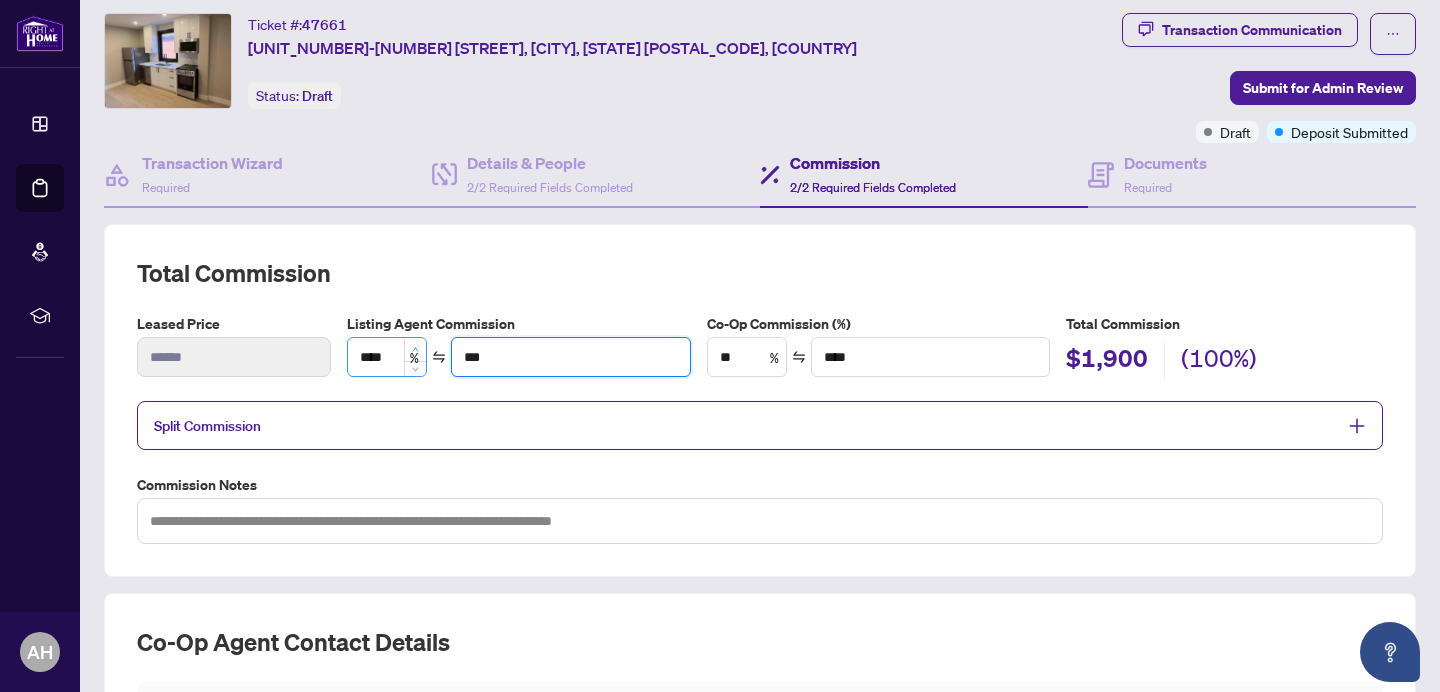 type on "*****" 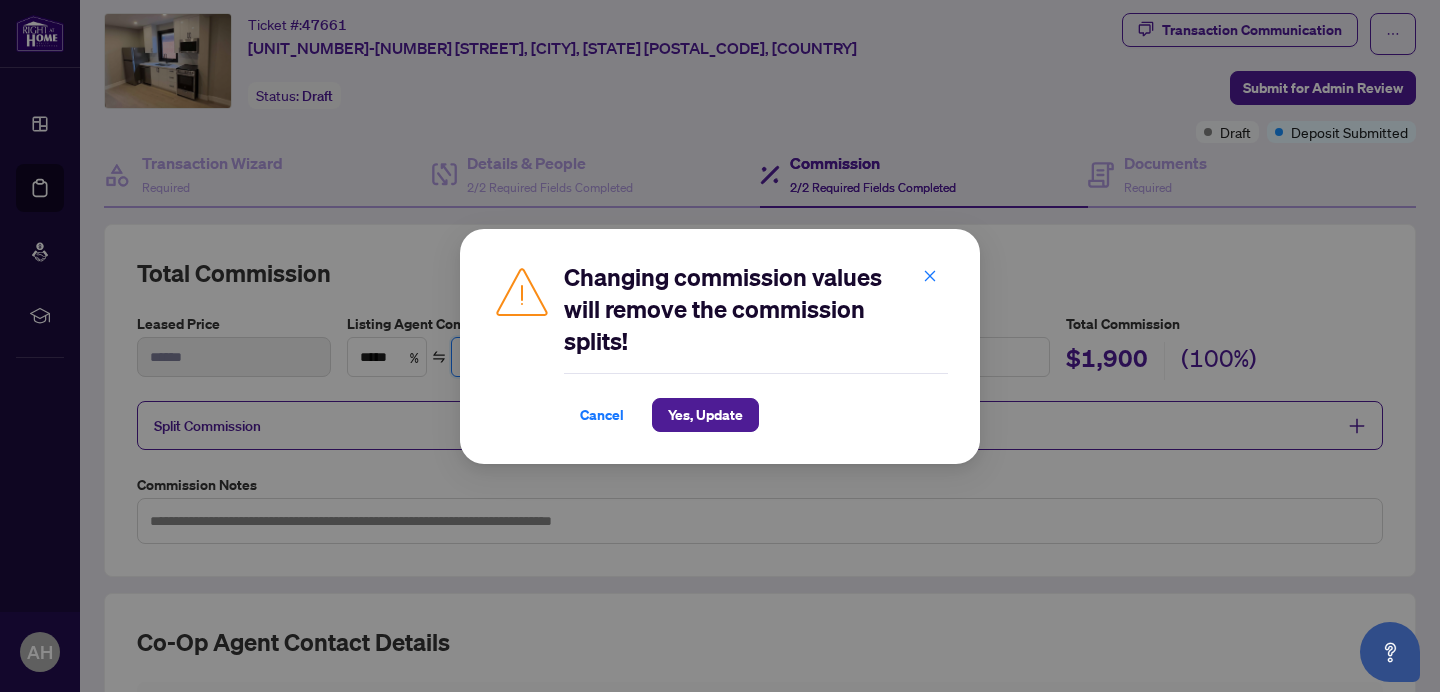 type on "****" 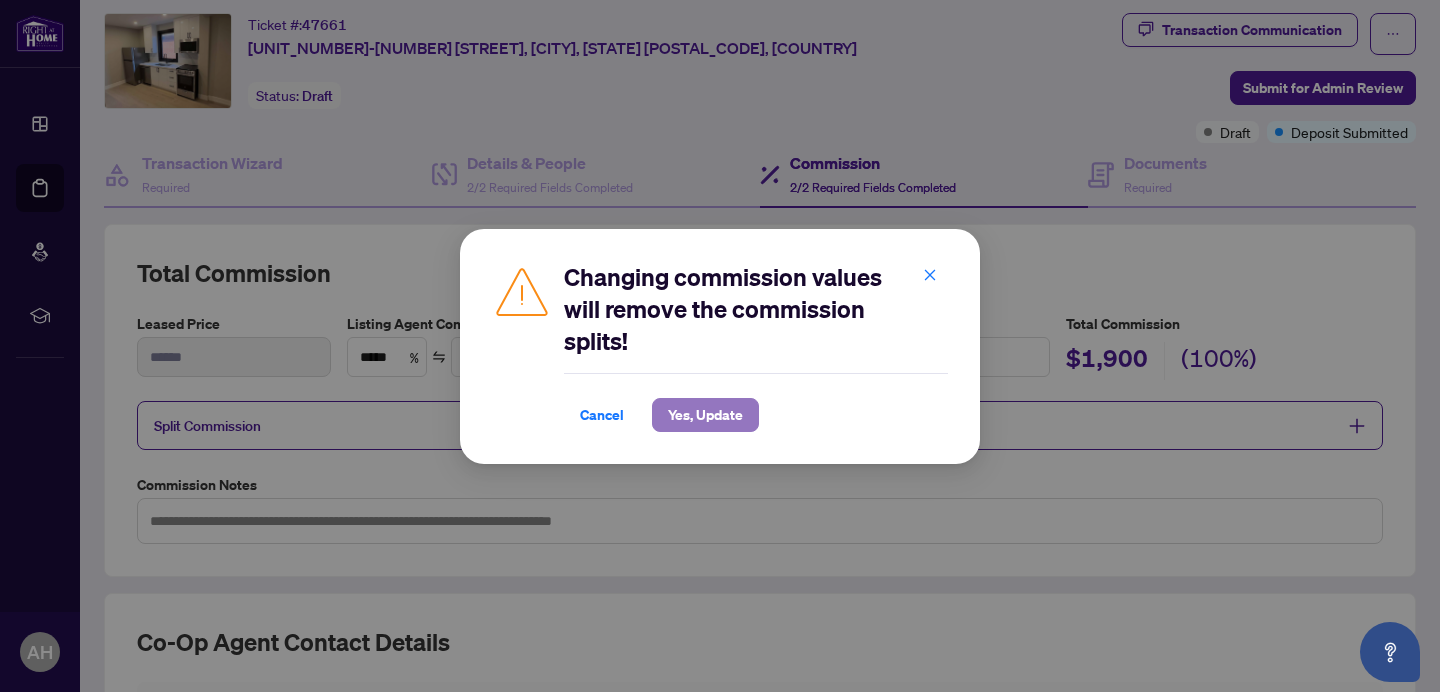 click on "Yes, Update" at bounding box center [705, 415] 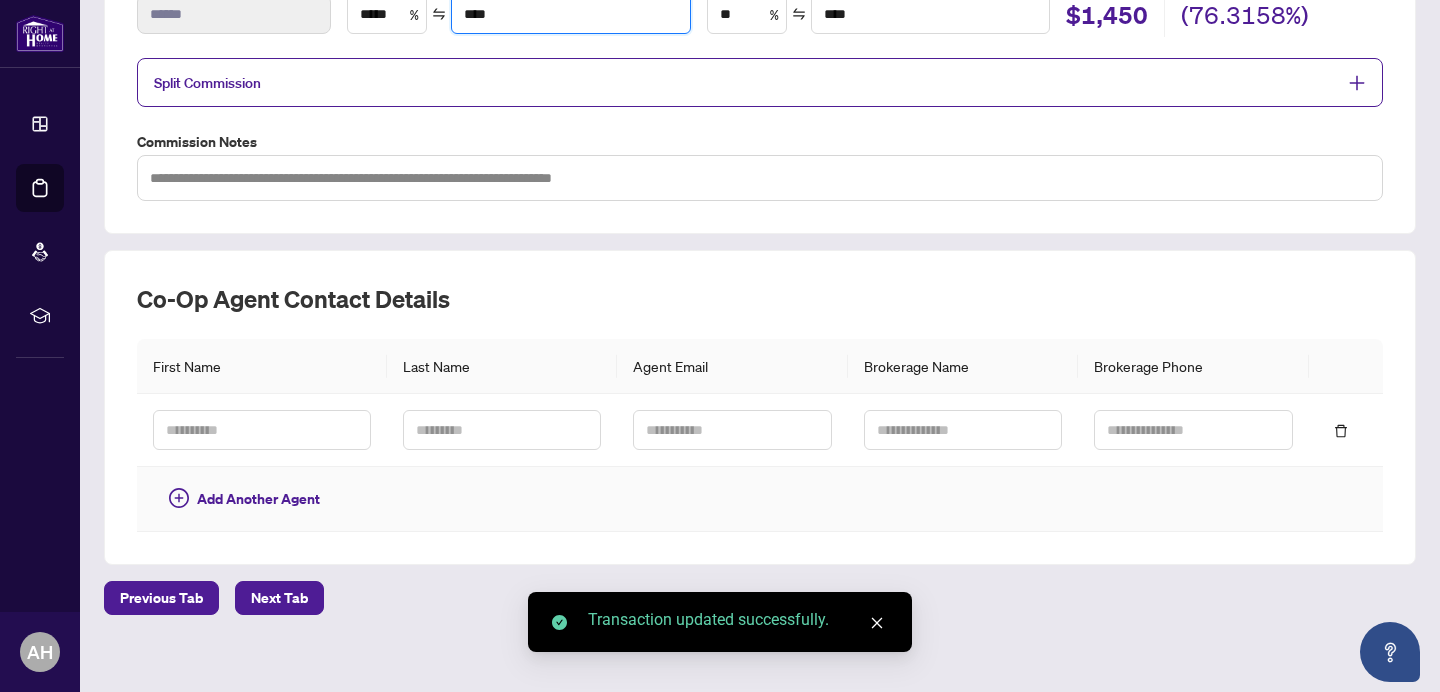 scroll, scrollTop: 407, scrollLeft: 0, axis: vertical 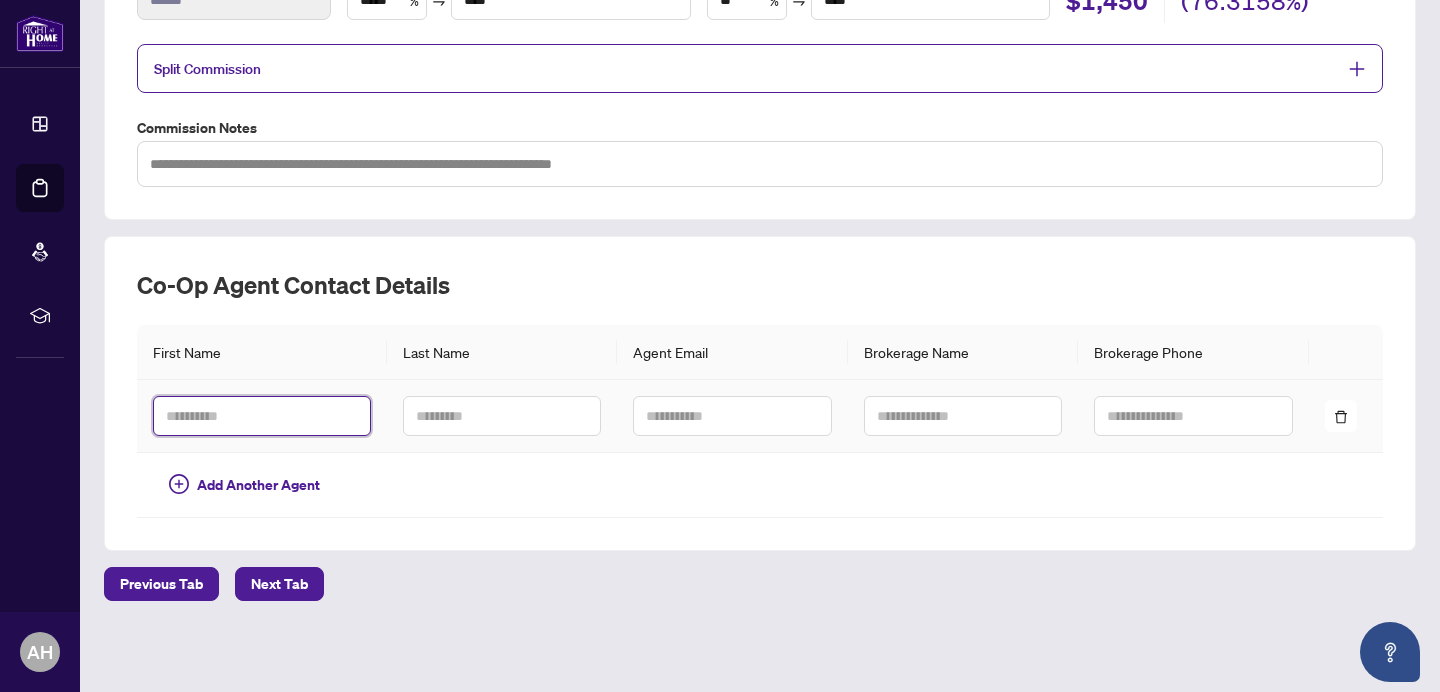 click at bounding box center (262, 416) 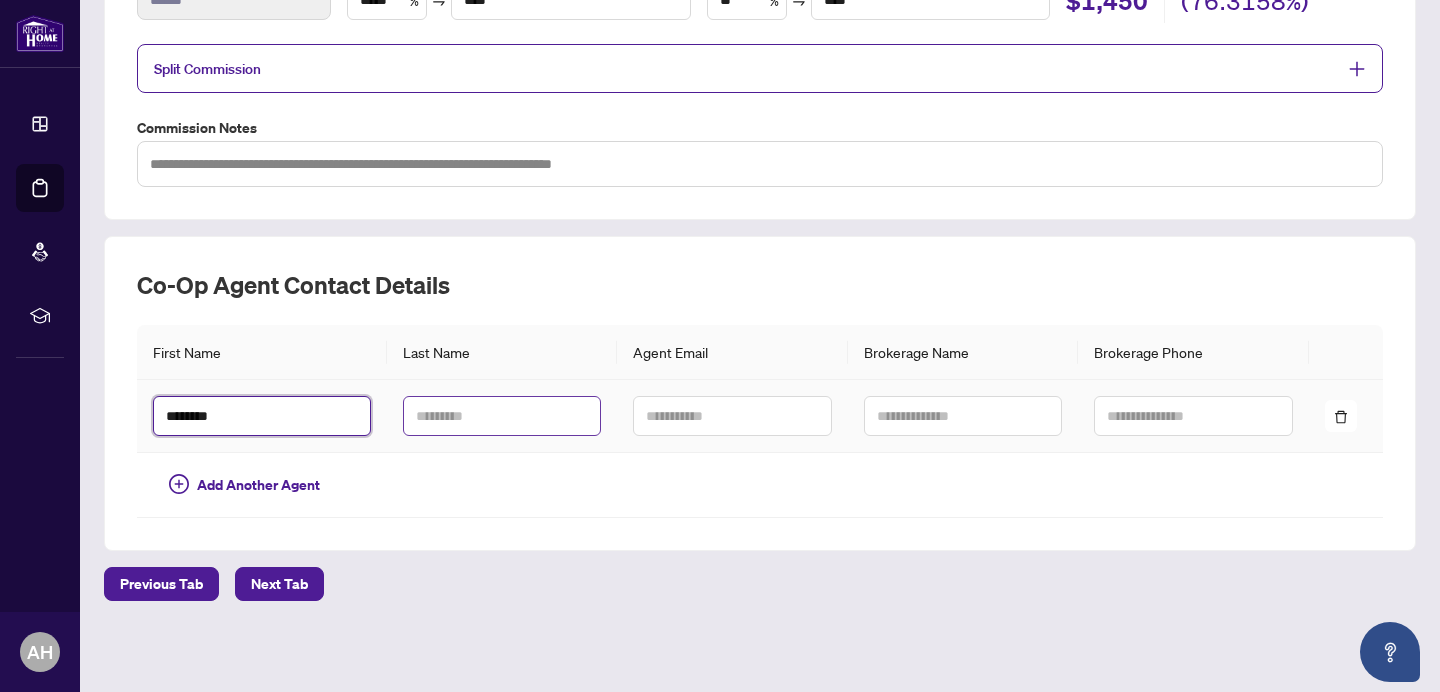 type on "********" 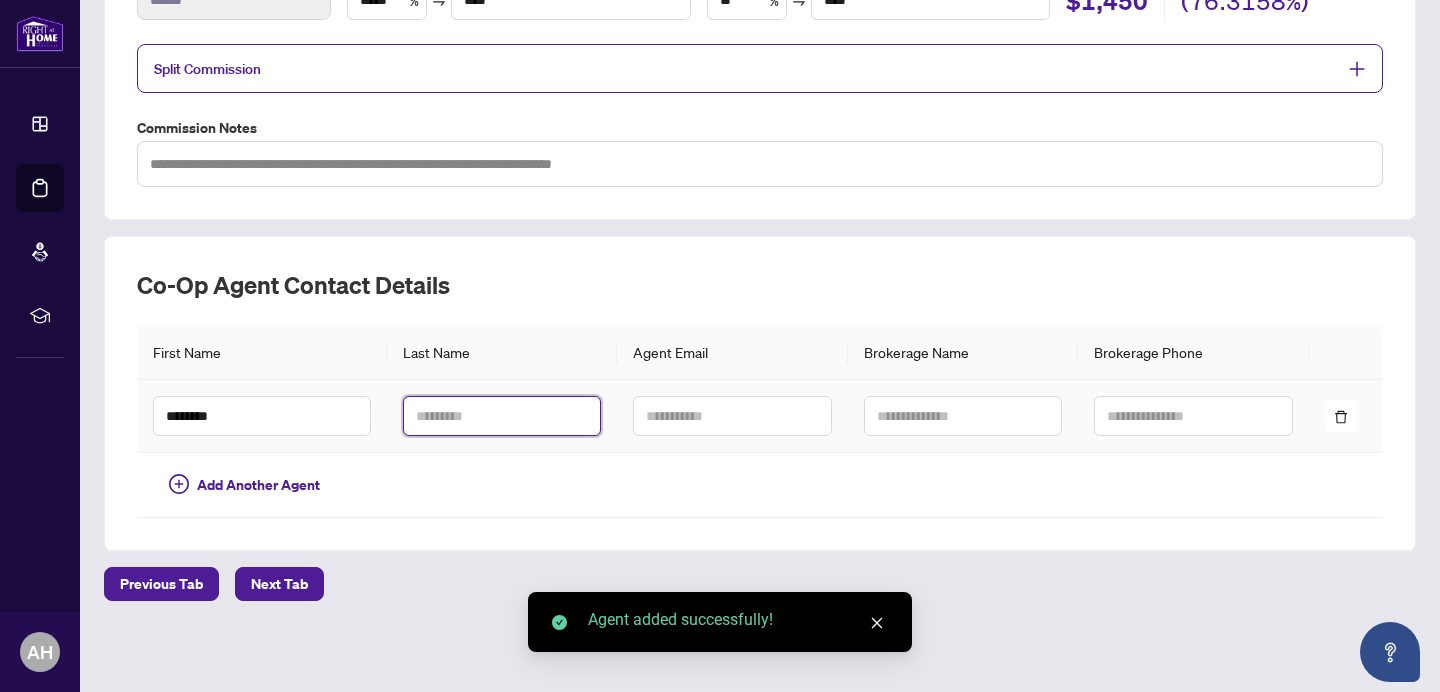 click at bounding box center [502, 416] 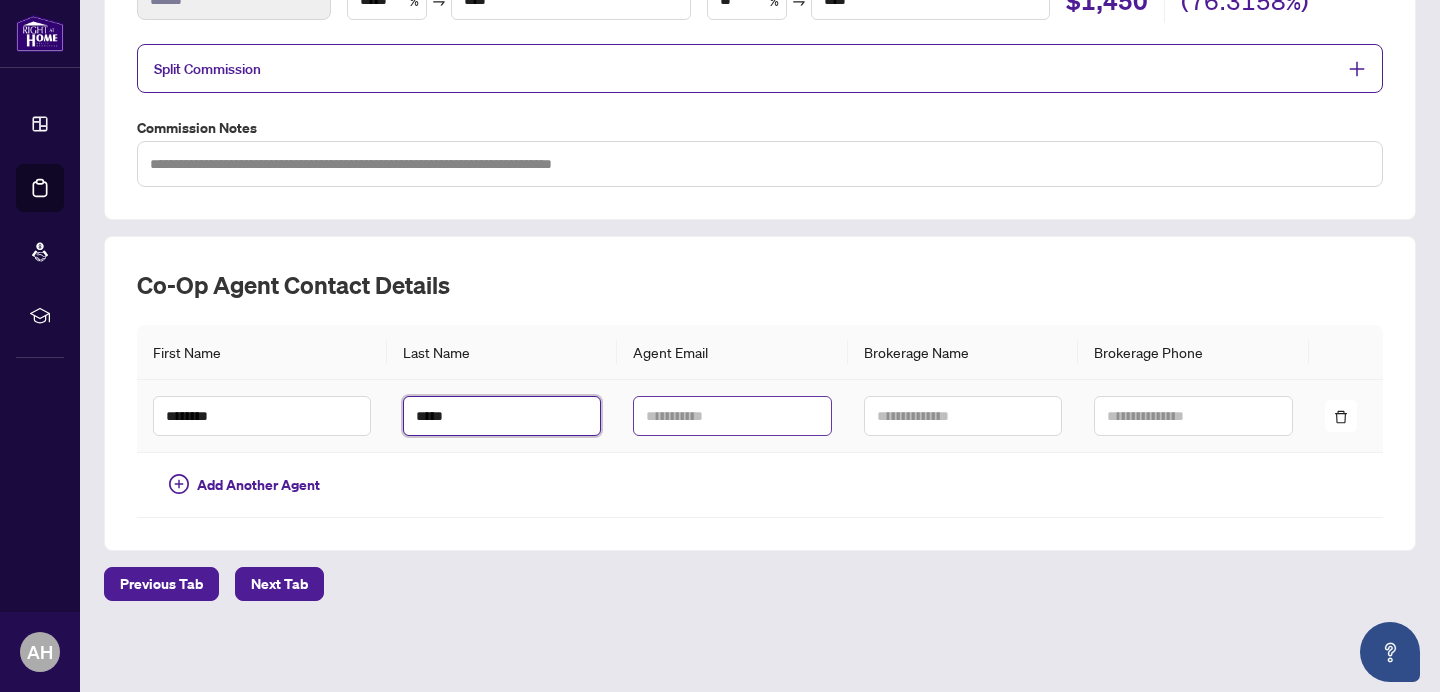 type on "*****" 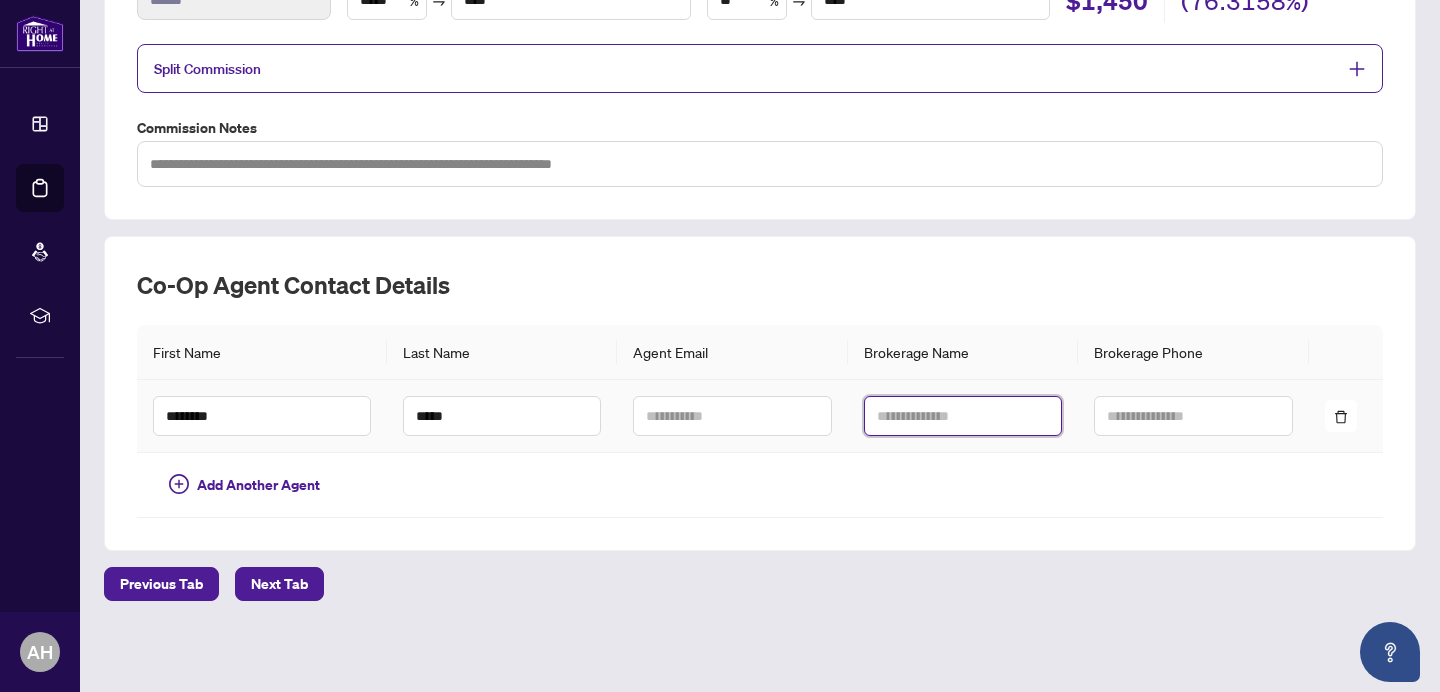 click at bounding box center [963, 416] 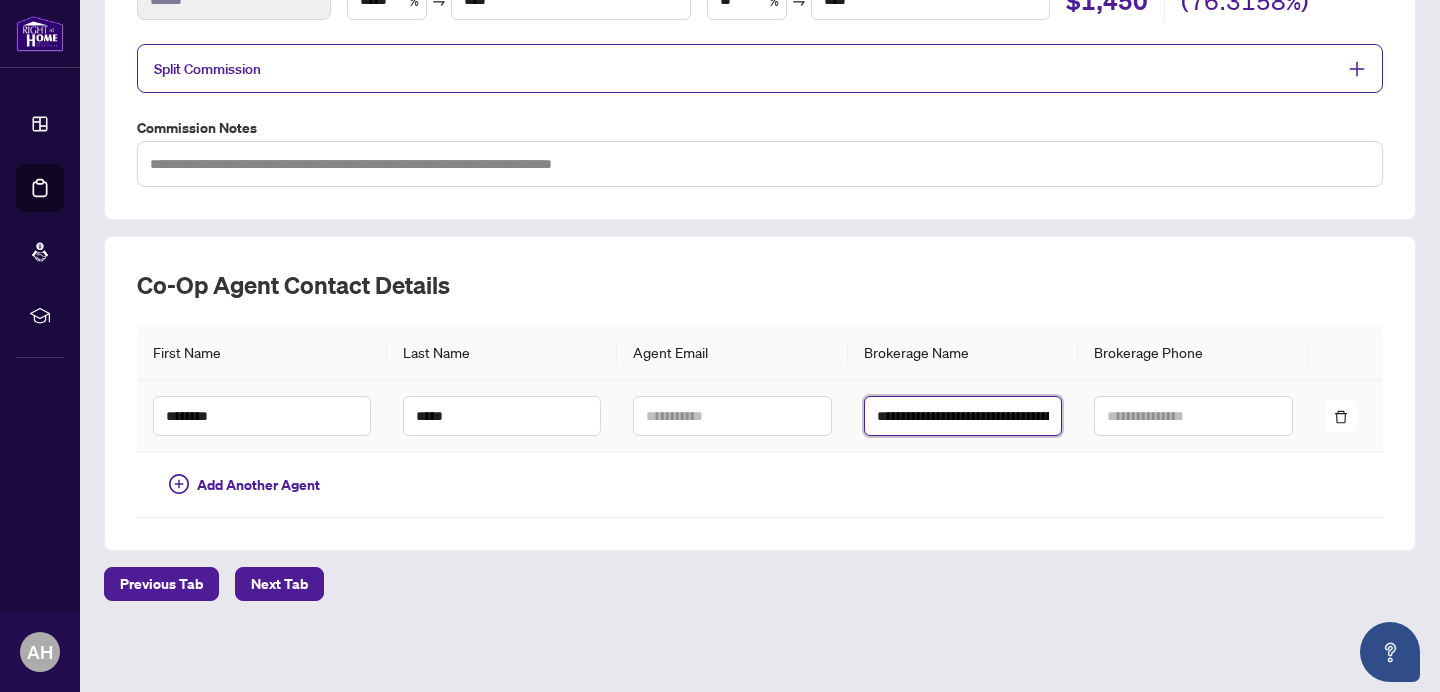 scroll, scrollTop: 0, scrollLeft: 201, axis: horizontal 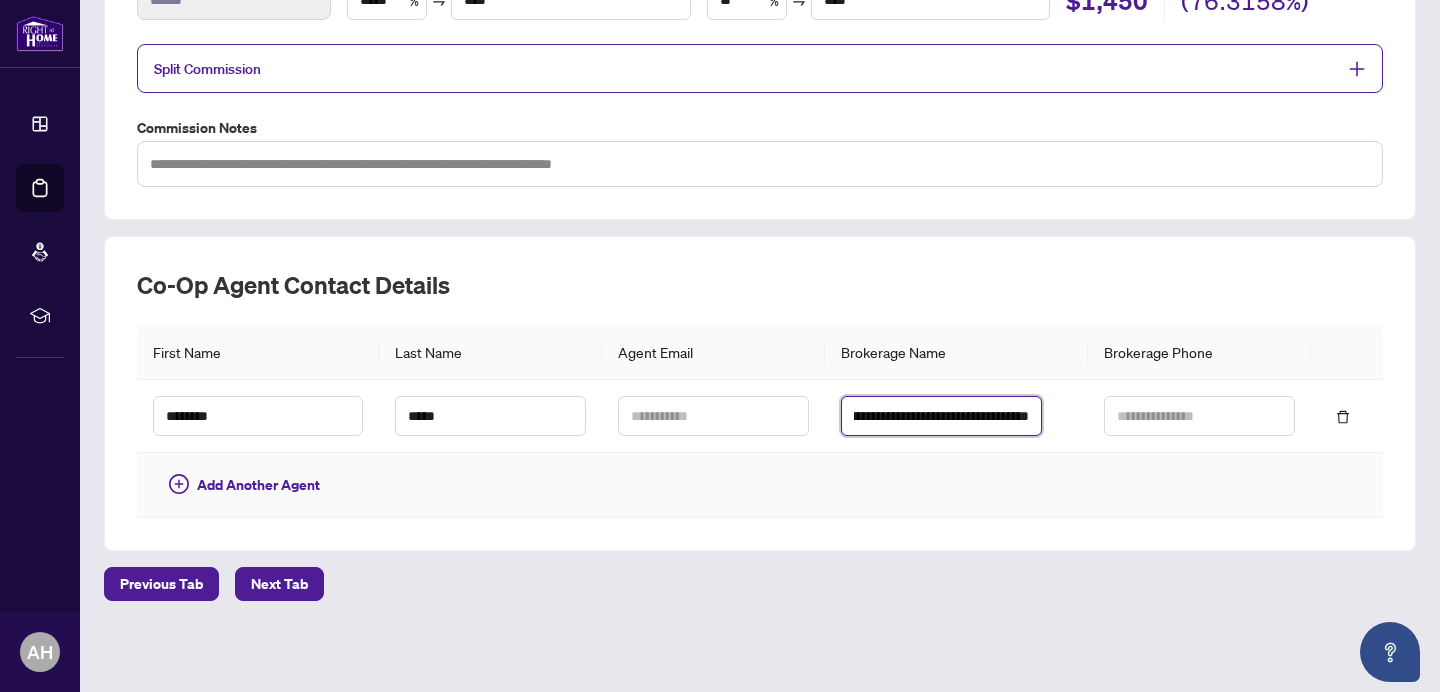 type on "**********" 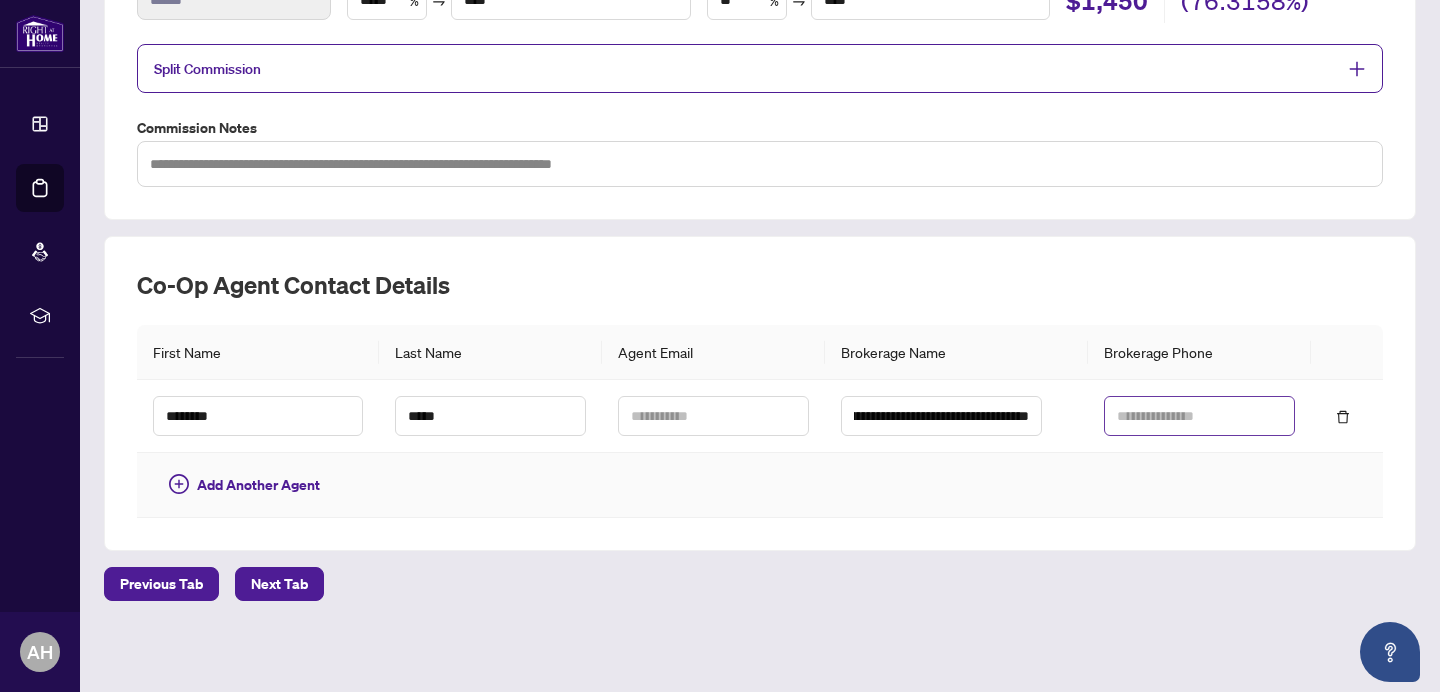 scroll, scrollTop: 0, scrollLeft: 0, axis: both 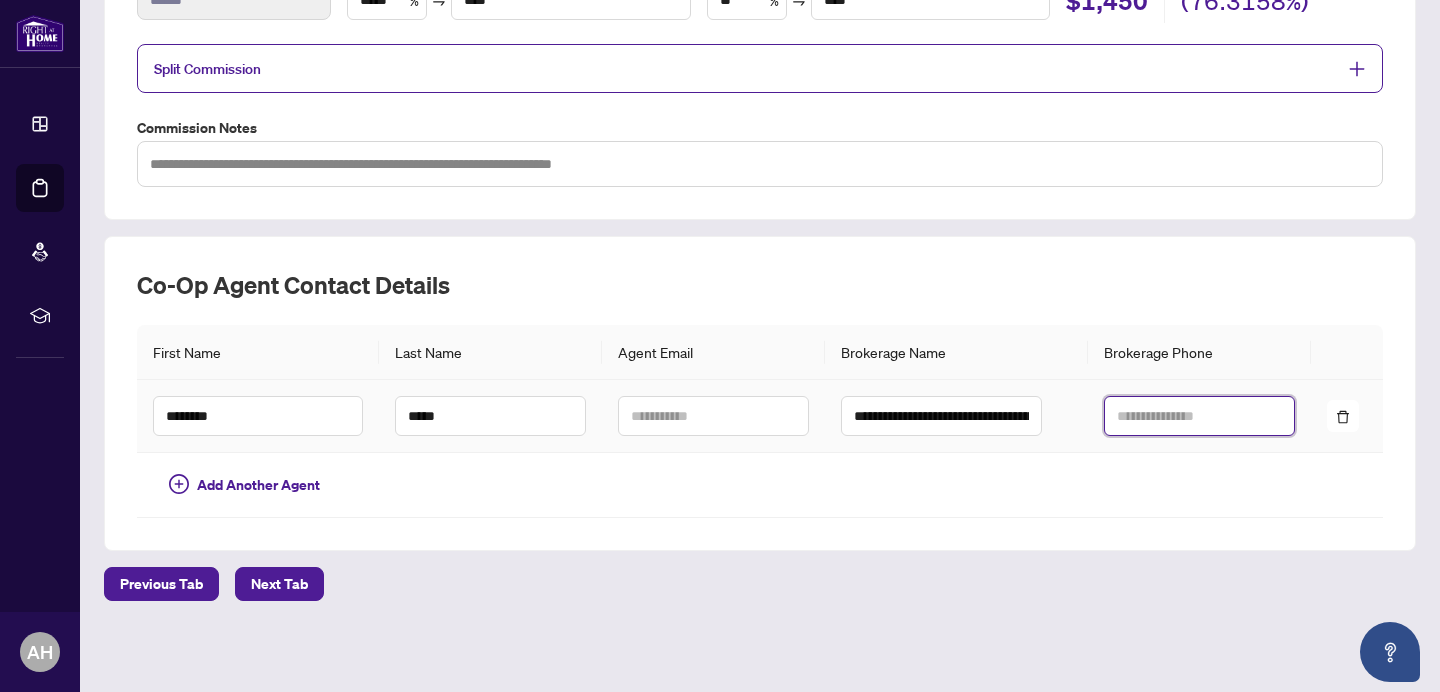 click at bounding box center (1199, 416) 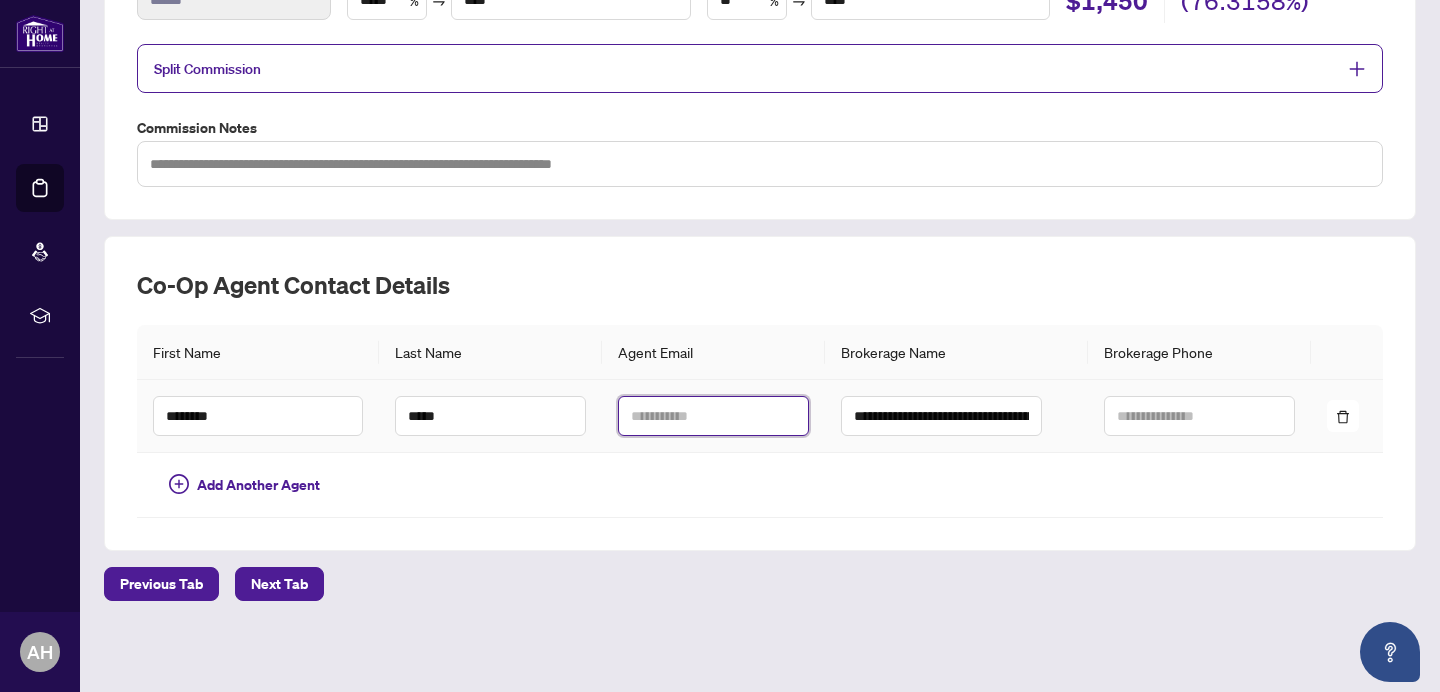 click at bounding box center [713, 416] 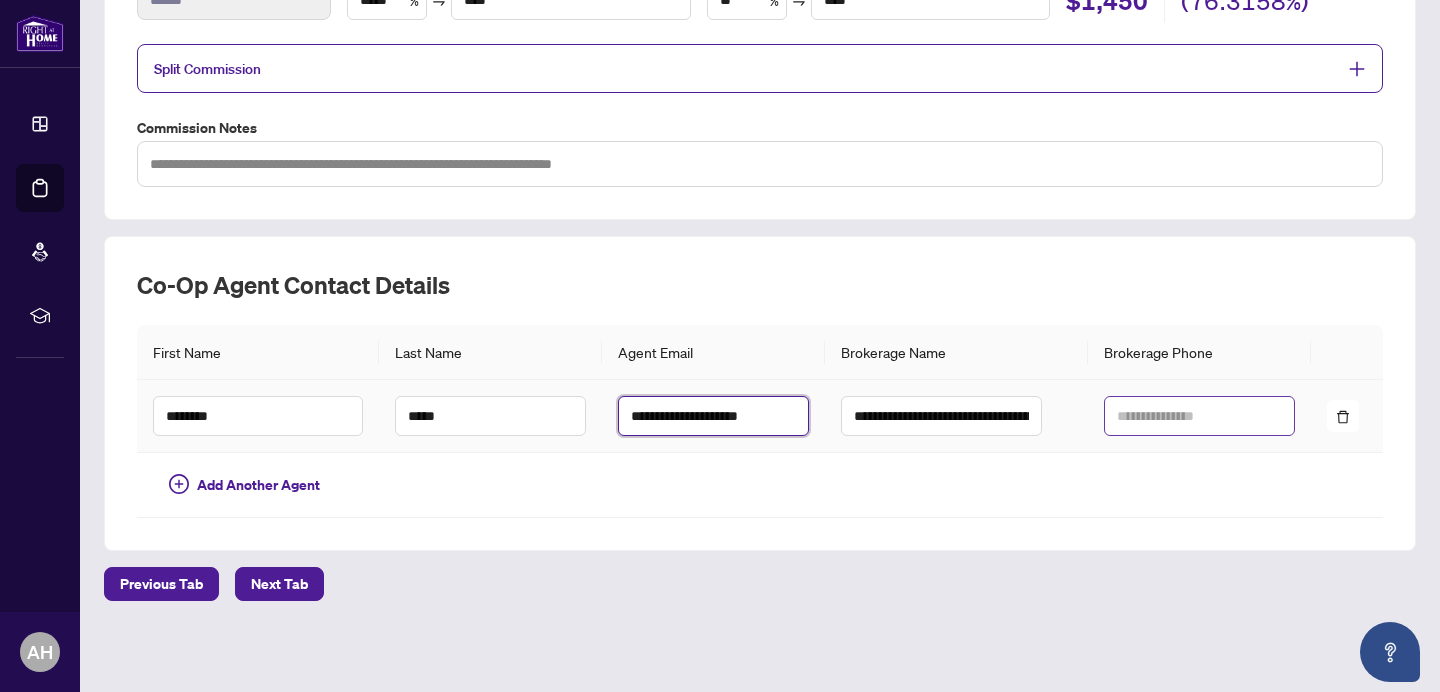type on "**********" 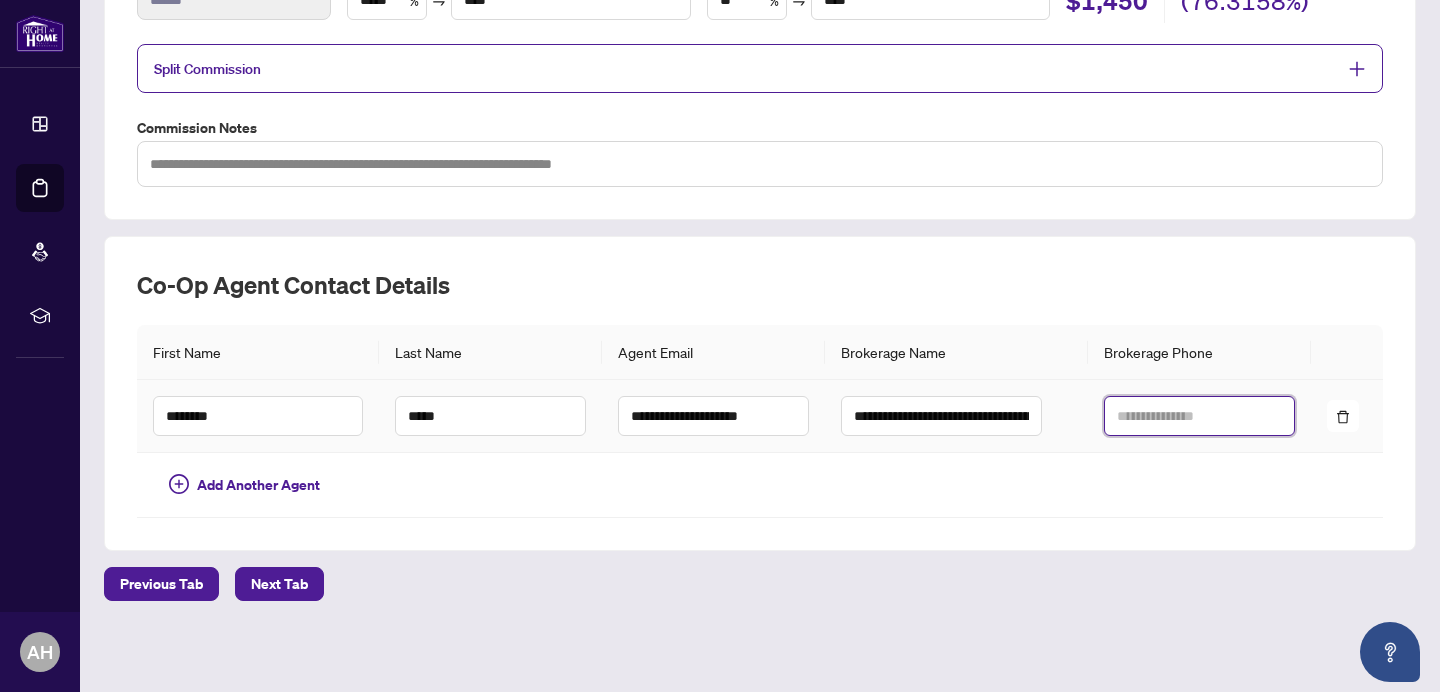 click at bounding box center (1199, 416) 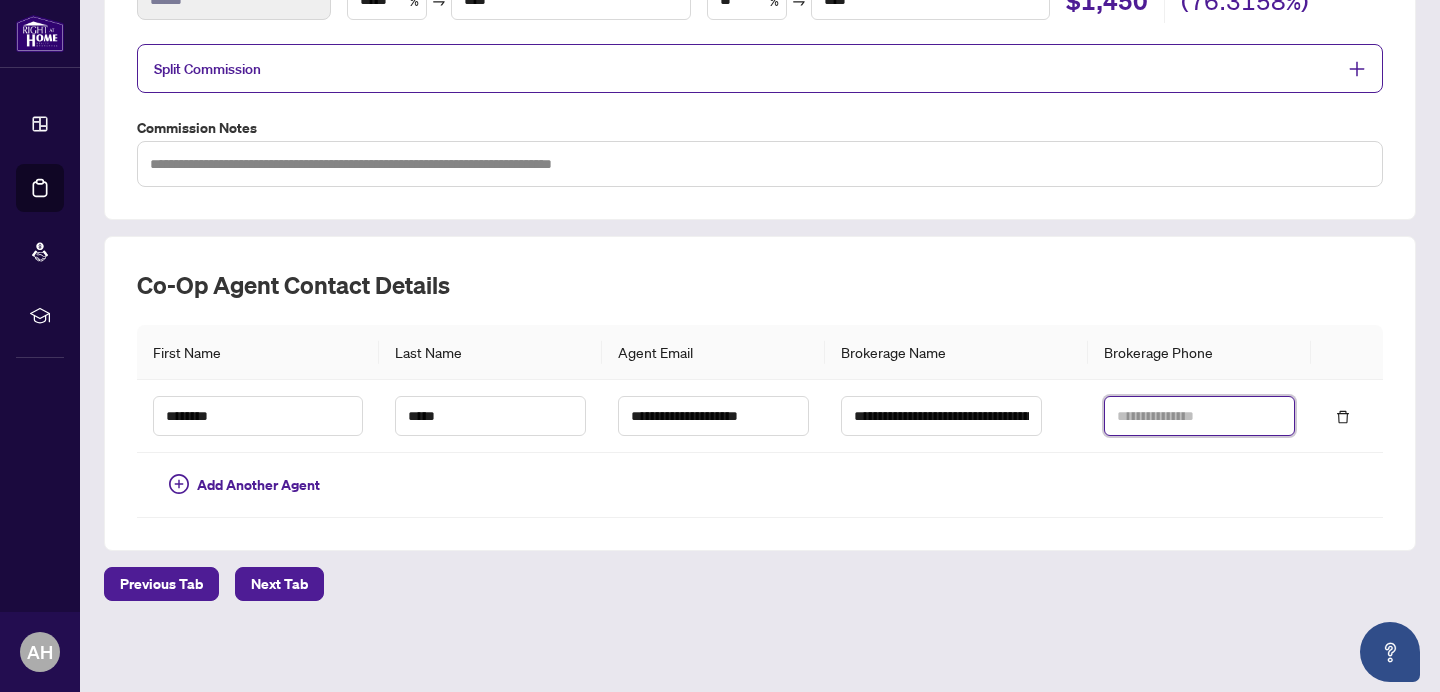 paste on "**********" 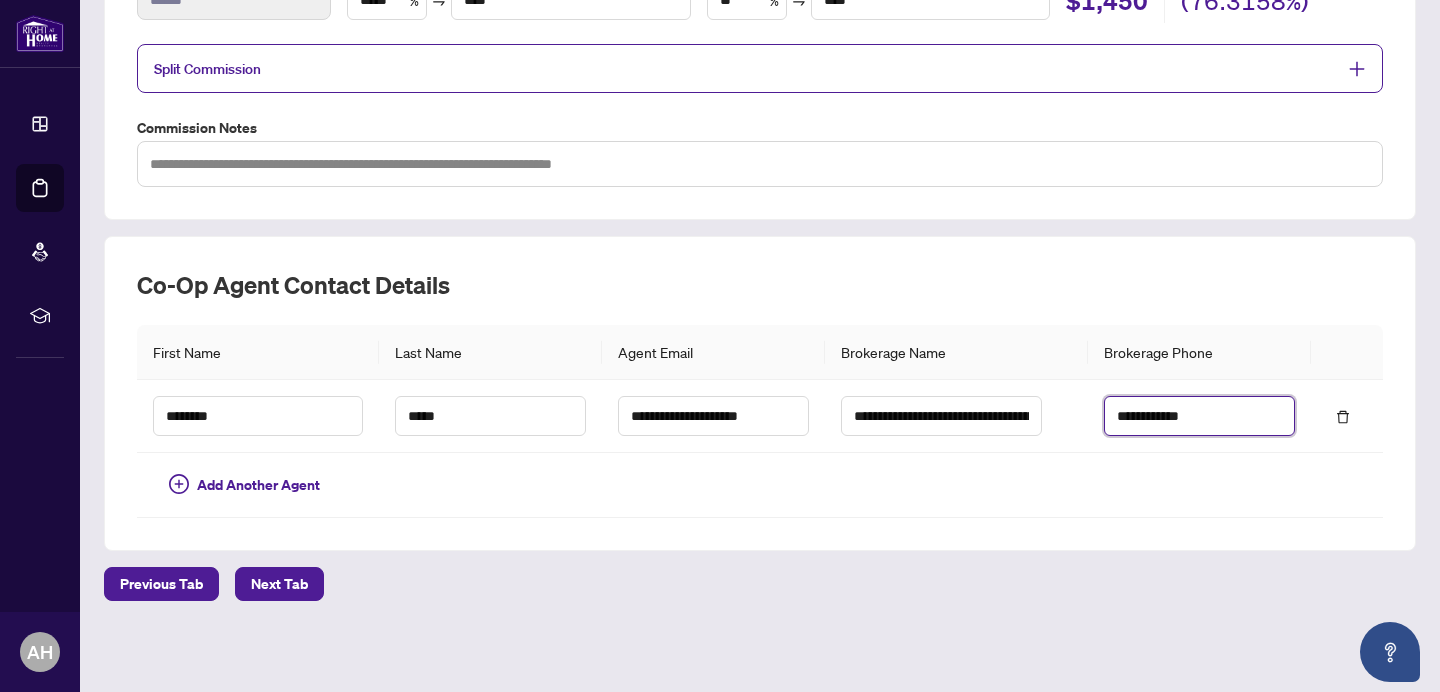 type on "**********" 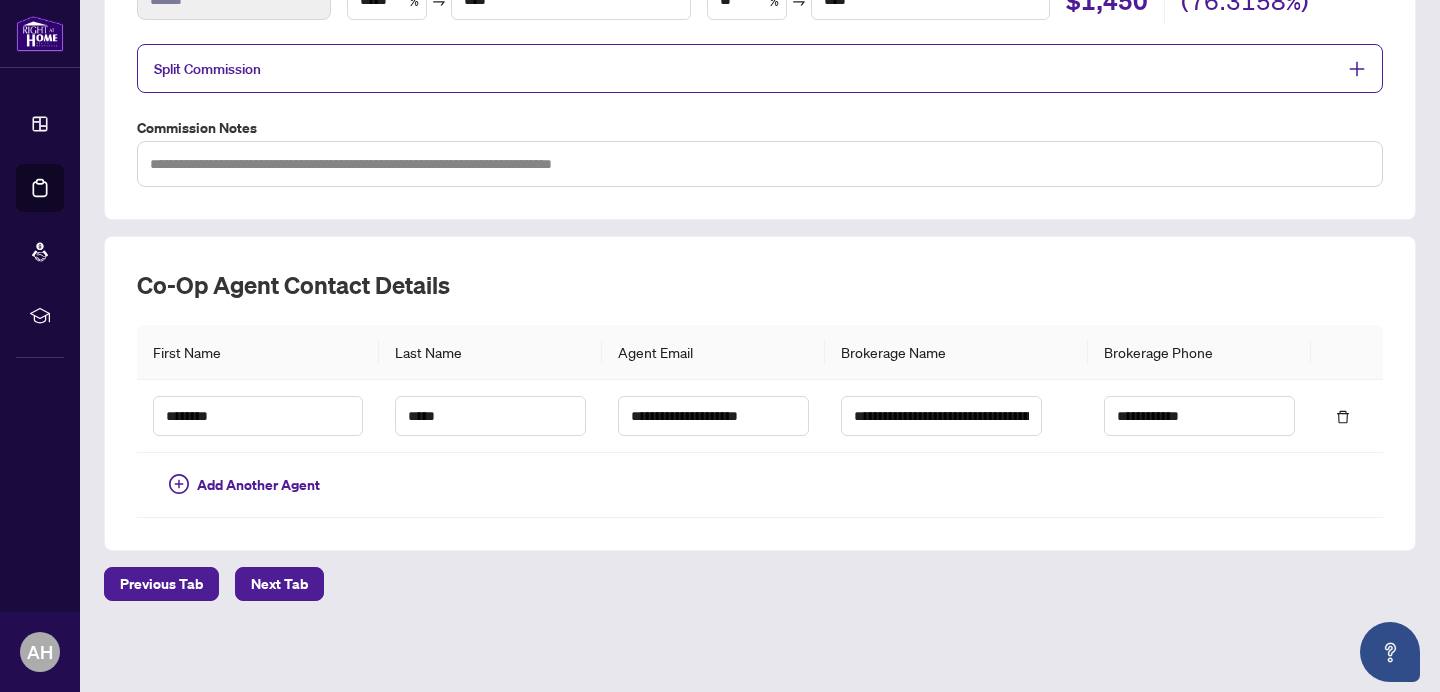 click on "**********" at bounding box center (760, 393) 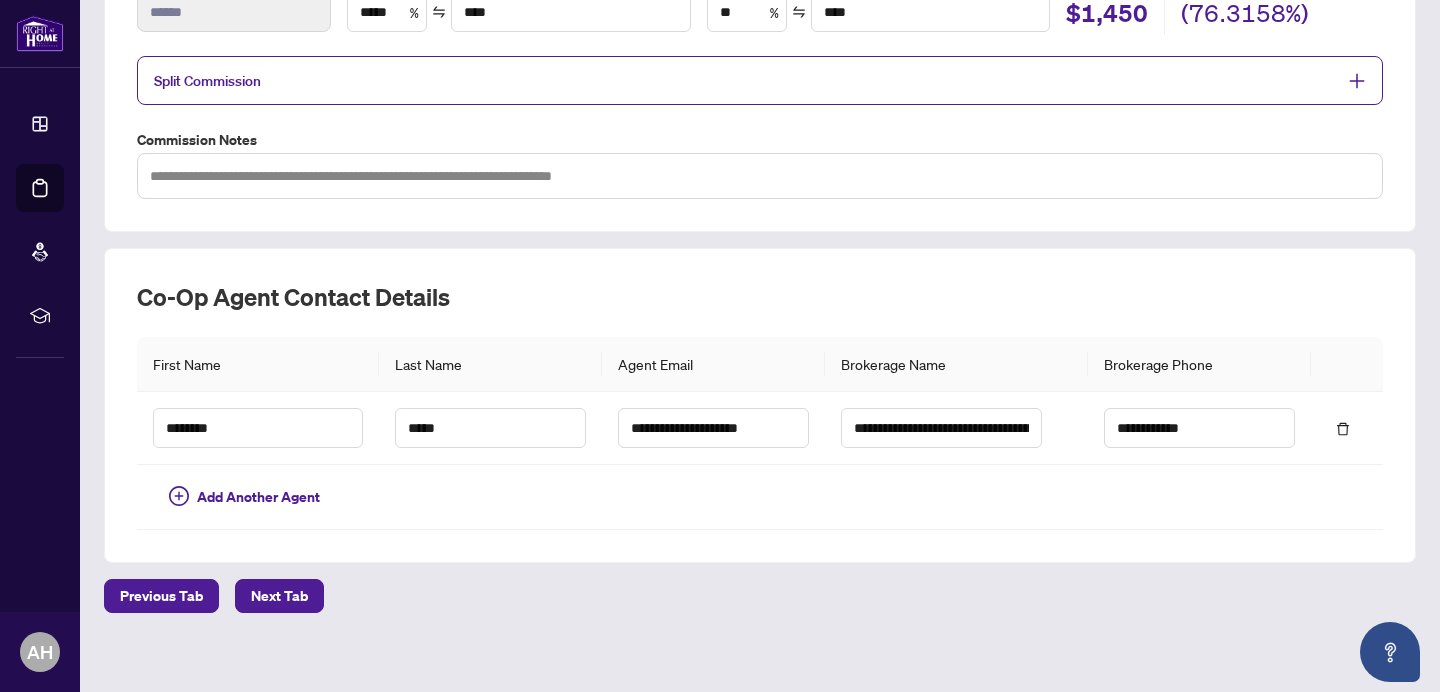 scroll, scrollTop: 407, scrollLeft: 0, axis: vertical 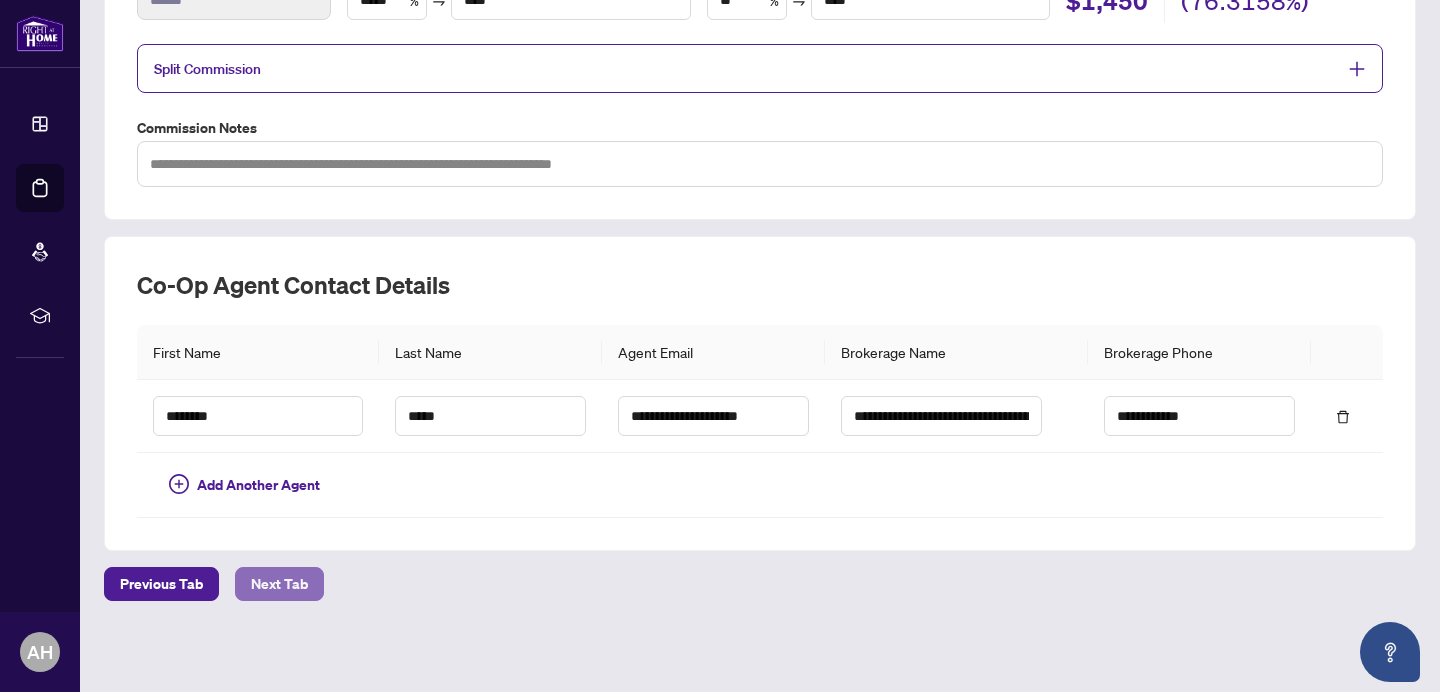 click on "Next Tab" at bounding box center (279, 584) 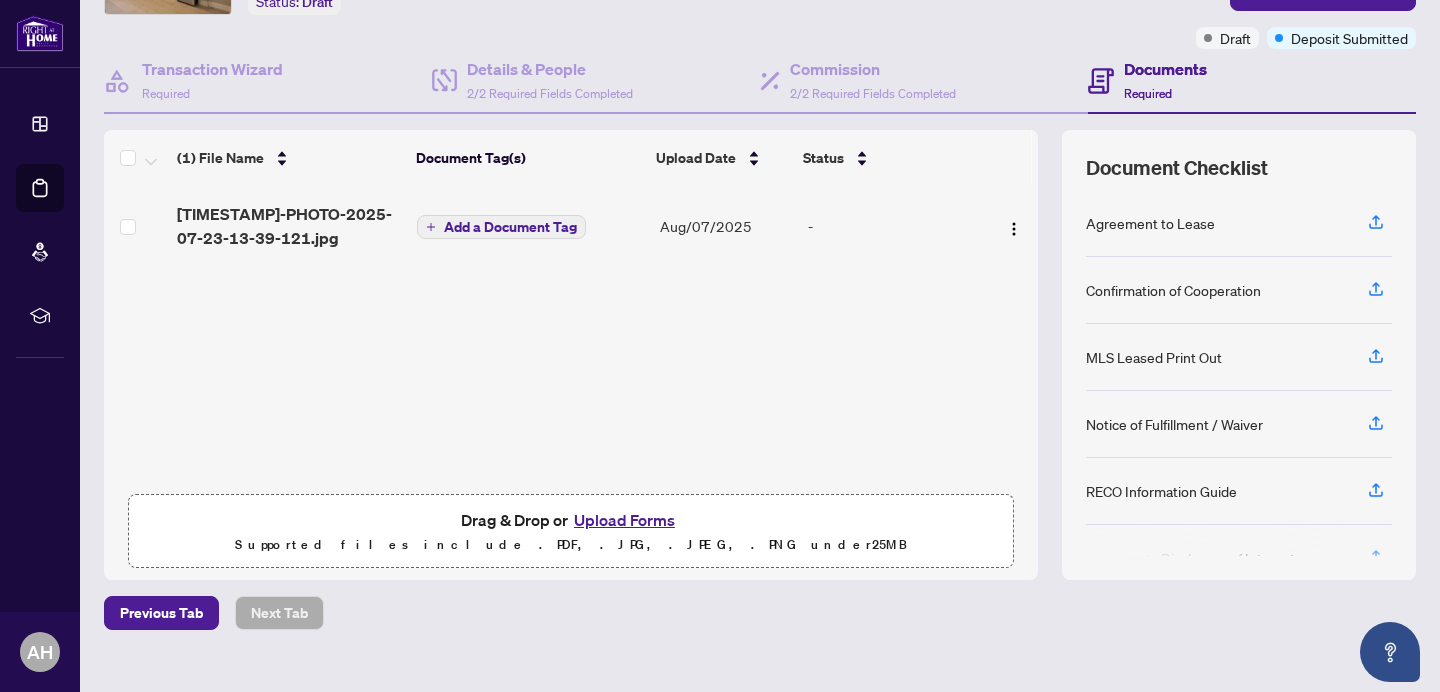 scroll, scrollTop: 174, scrollLeft: 0, axis: vertical 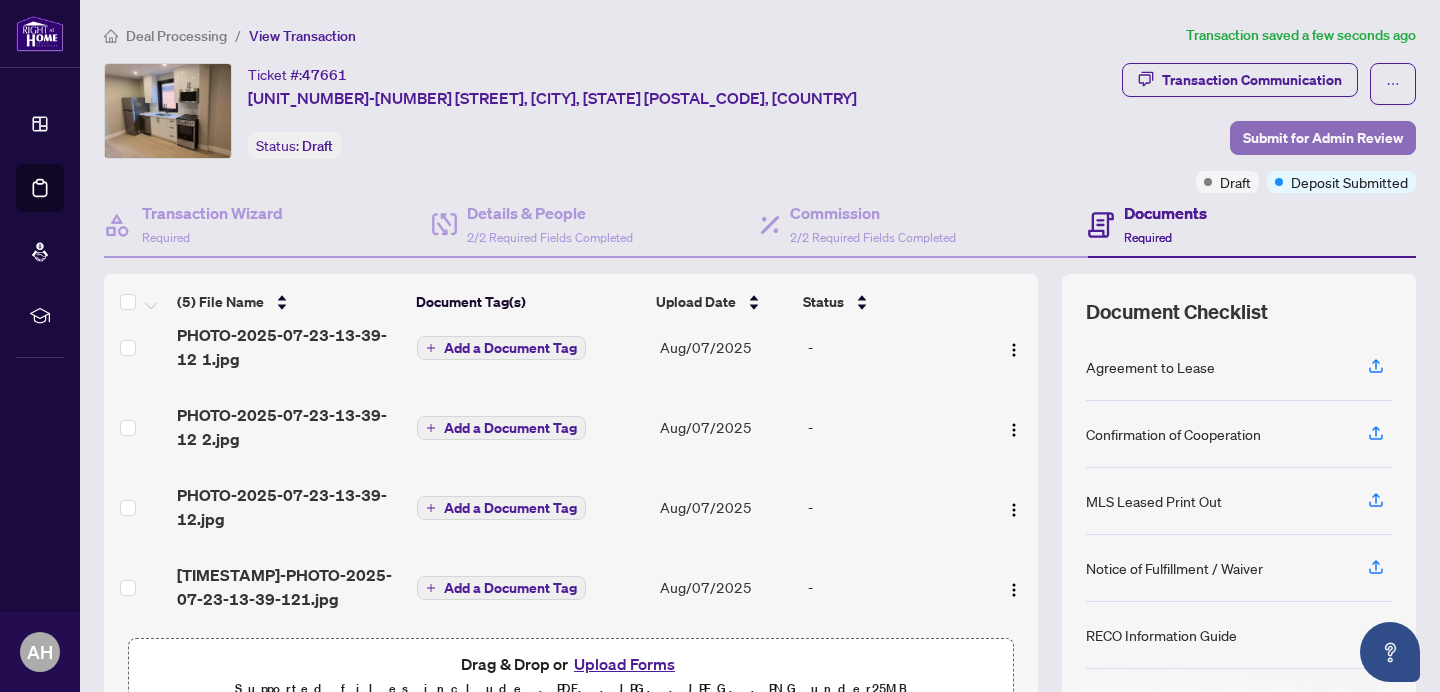 click on "Submit for Admin Review" at bounding box center (1323, 138) 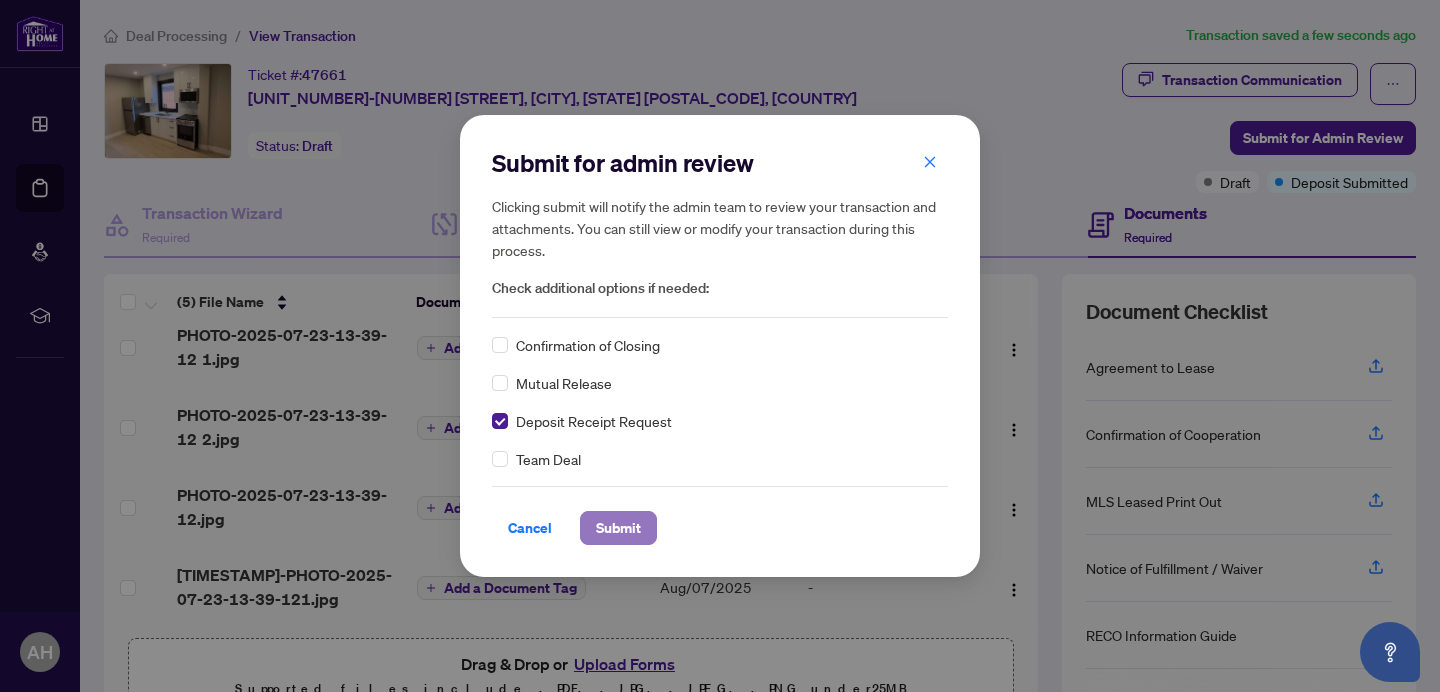 click on "Submit" at bounding box center (618, 528) 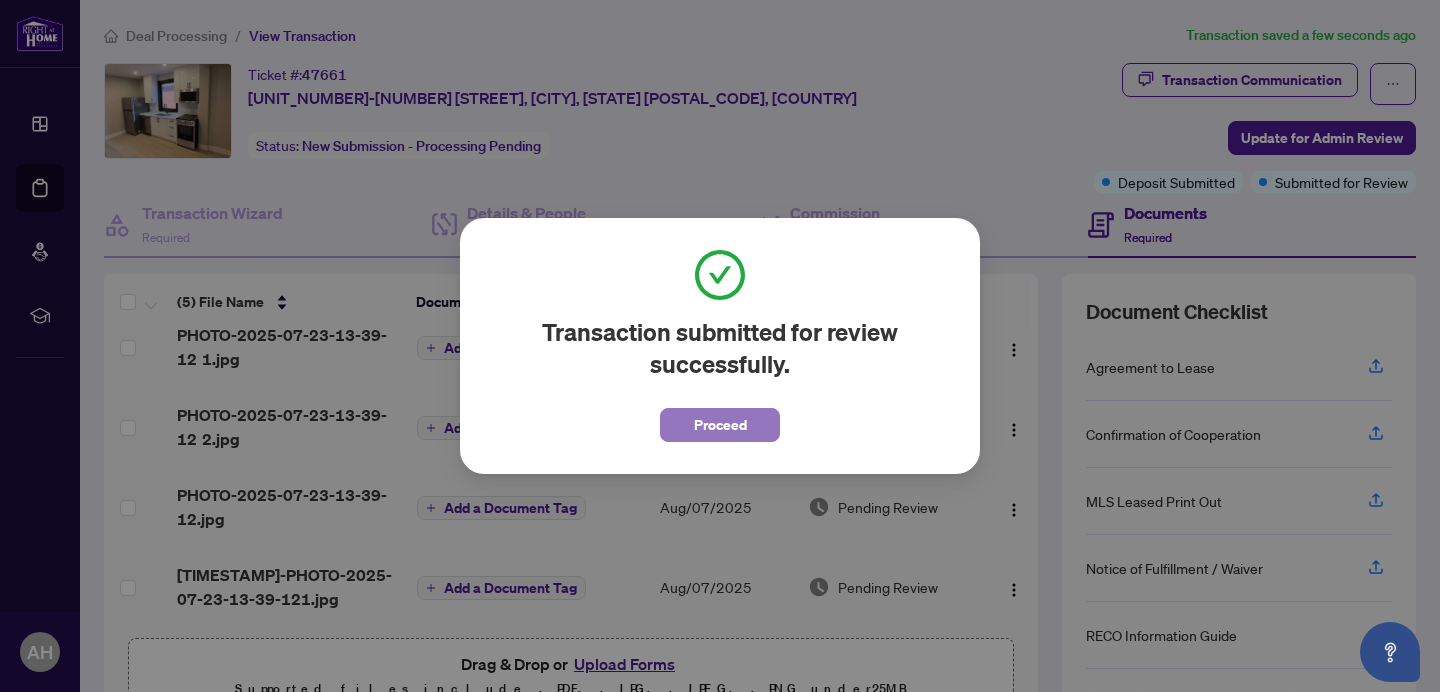 click on "Proceed" at bounding box center [720, 425] 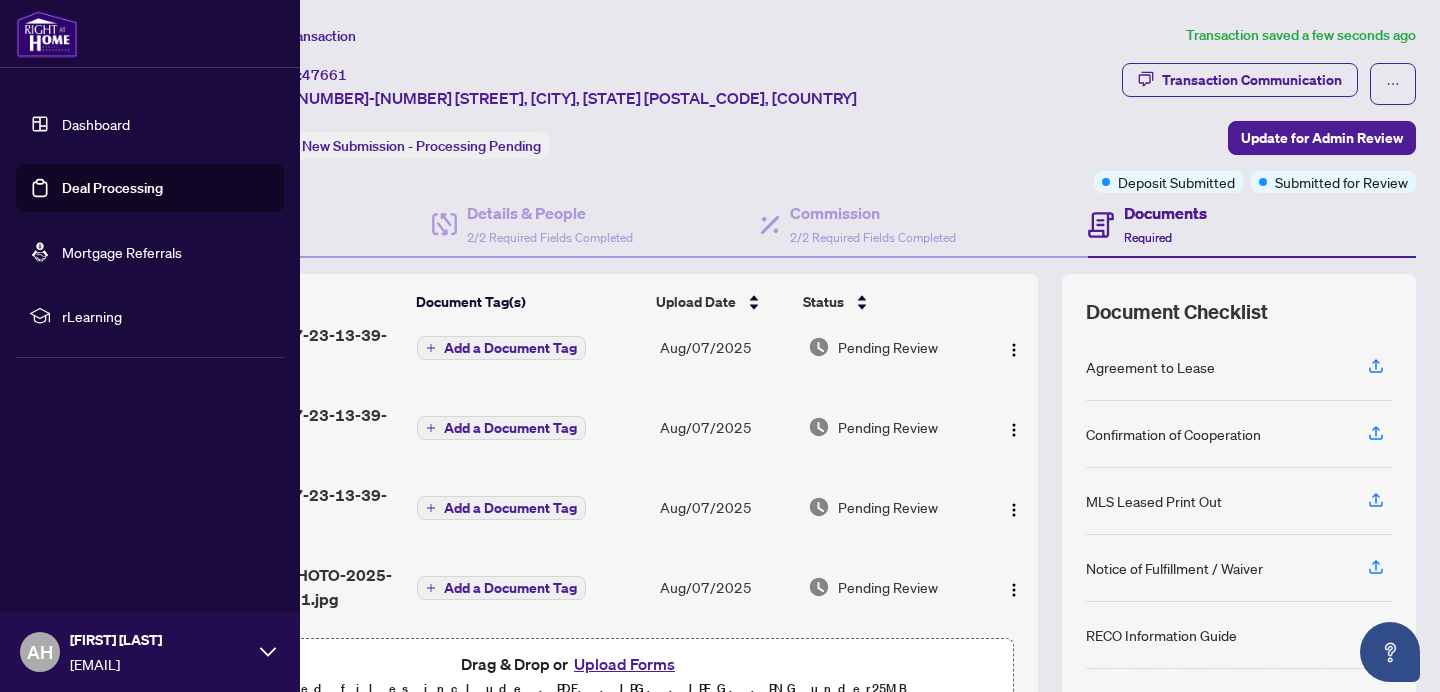 click on "Dashboard" at bounding box center (96, 124) 